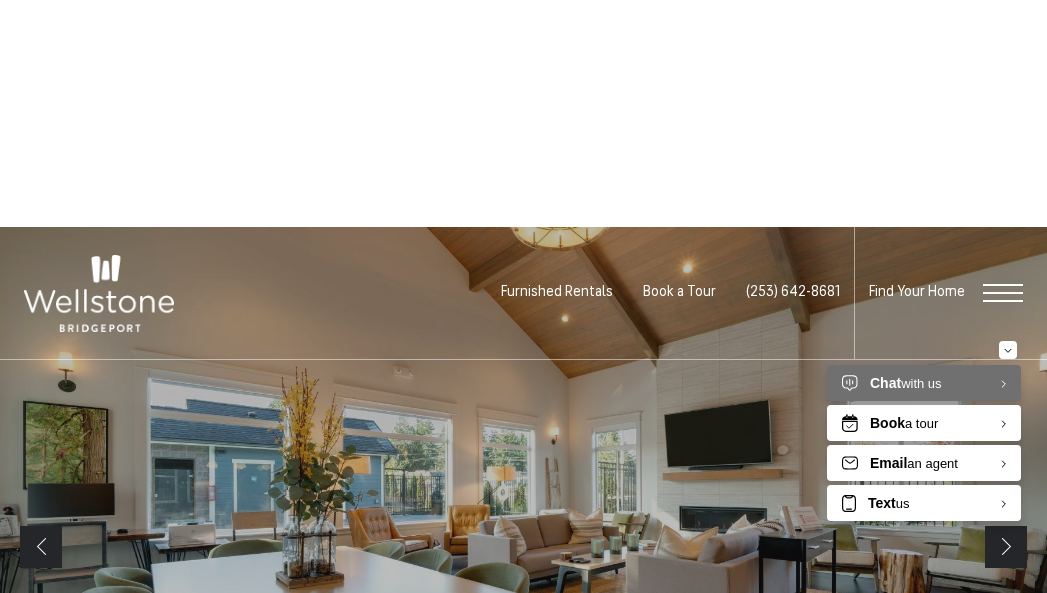 scroll, scrollTop: 0, scrollLeft: 0, axis: both 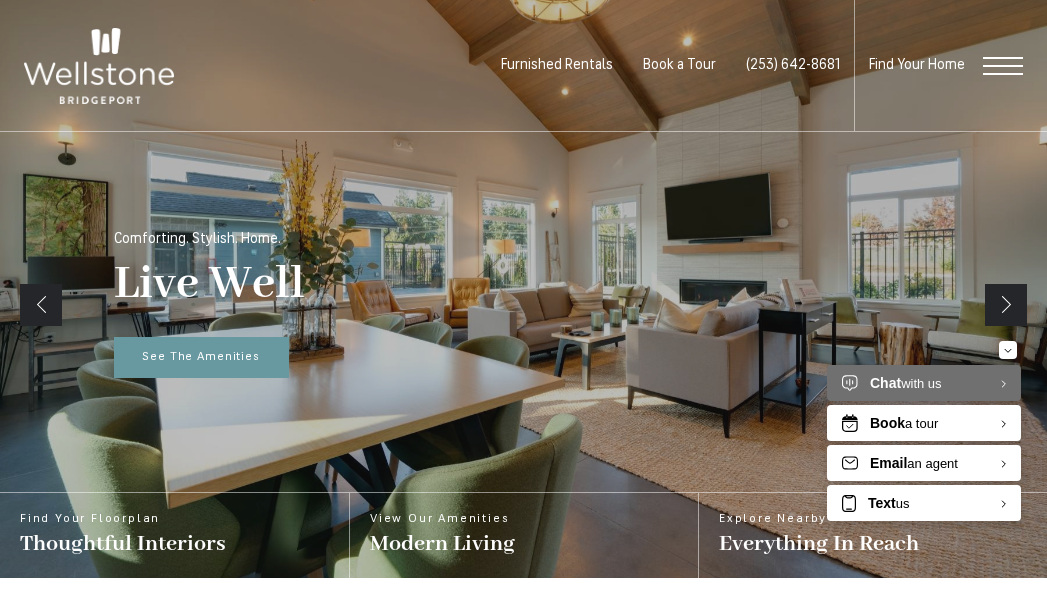 click on "Live Well
Comforting. Stylish. Home.
See The Amenities" at bounding box center (524, 304) 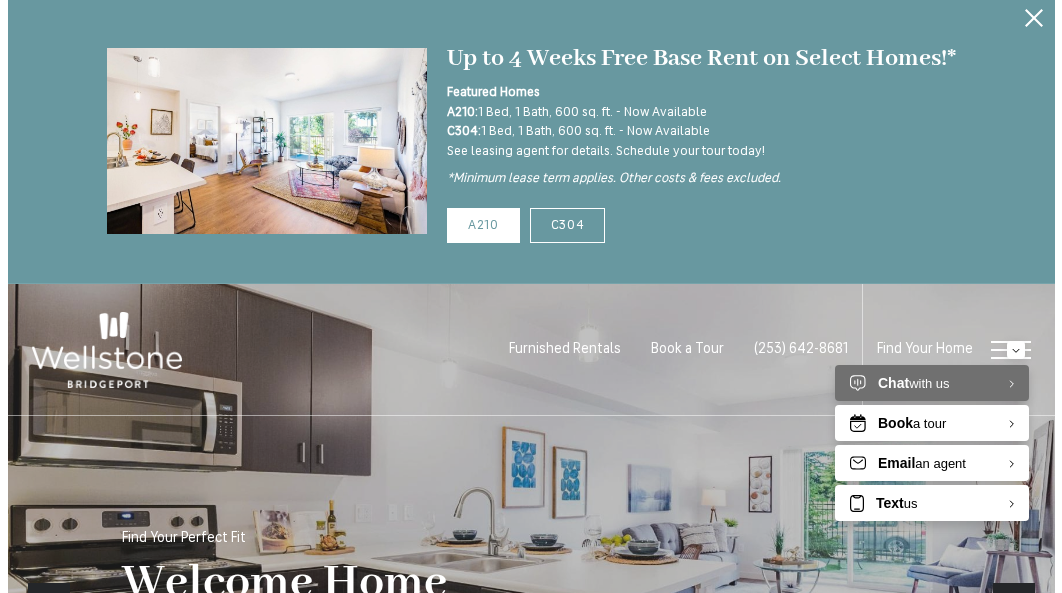 scroll, scrollTop: 0, scrollLeft: 0, axis: both 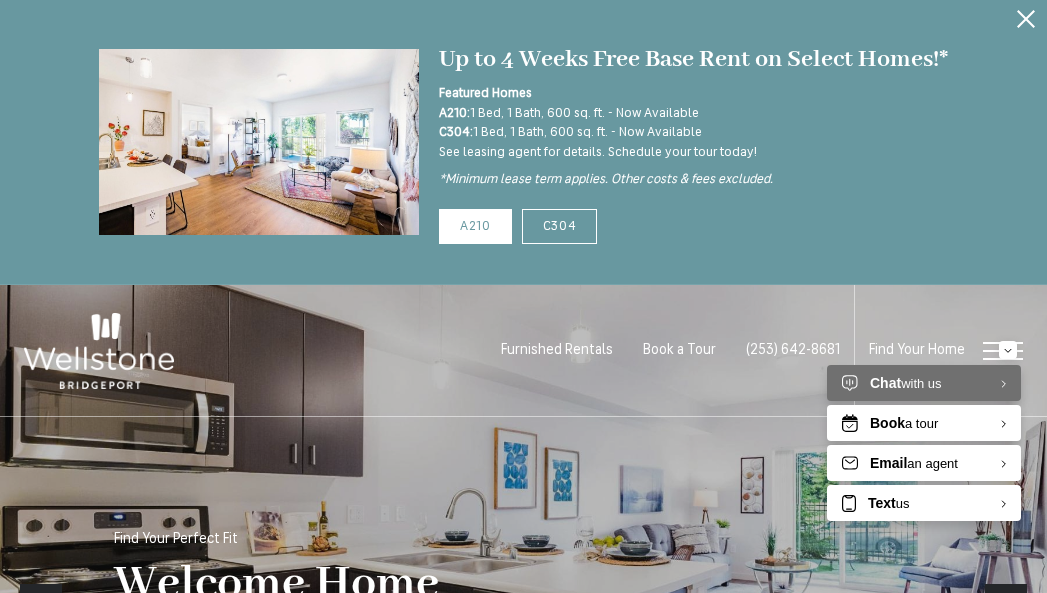 click on "Welcome Home
Find Your Perfect Fit
View Floorplans" at bounding box center [524, 604] 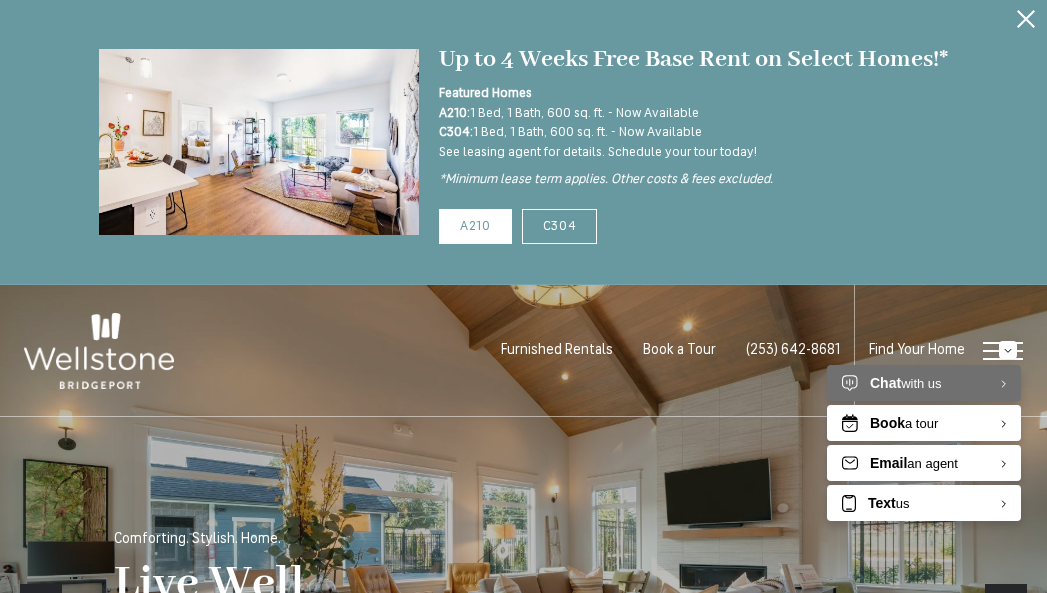 click on "Up to 4 Weeks Free Base Rent on Select Homes!*
Featured Homes    A210:  1 Bed, 1 Bath, 600 sq. ft. - Now Available    C304:  1 Bed, 1 Bath, 600 sq. ft. - Now Available   See leasing agent for details. Schedule your tour today!
*Minimum lease term applies. Other costs & fees excluded.
A210
C304" at bounding box center (683, 142) 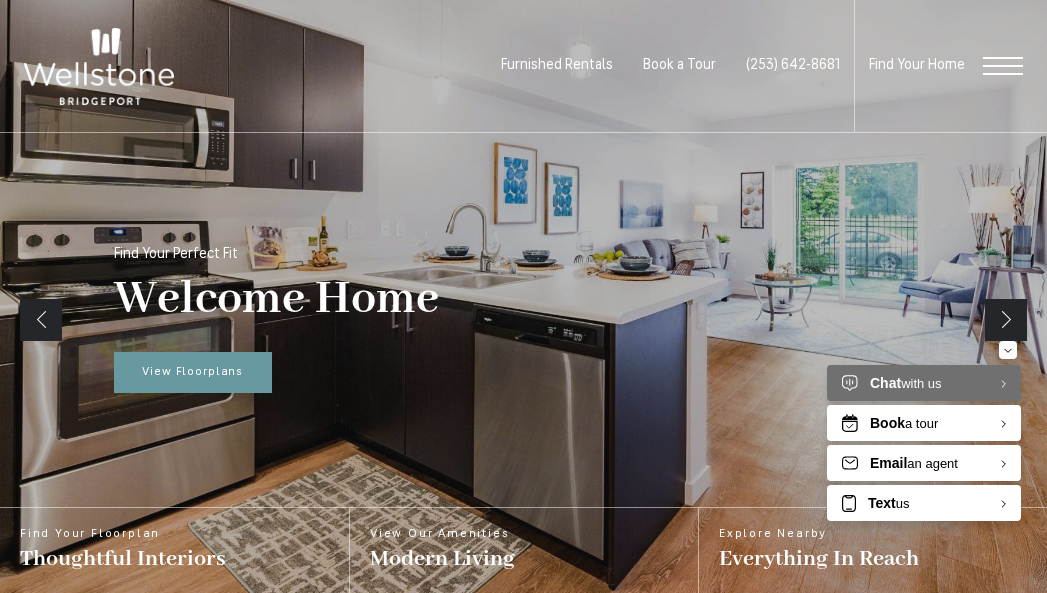 click on "Find Your Home" at bounding box center [938, 66] 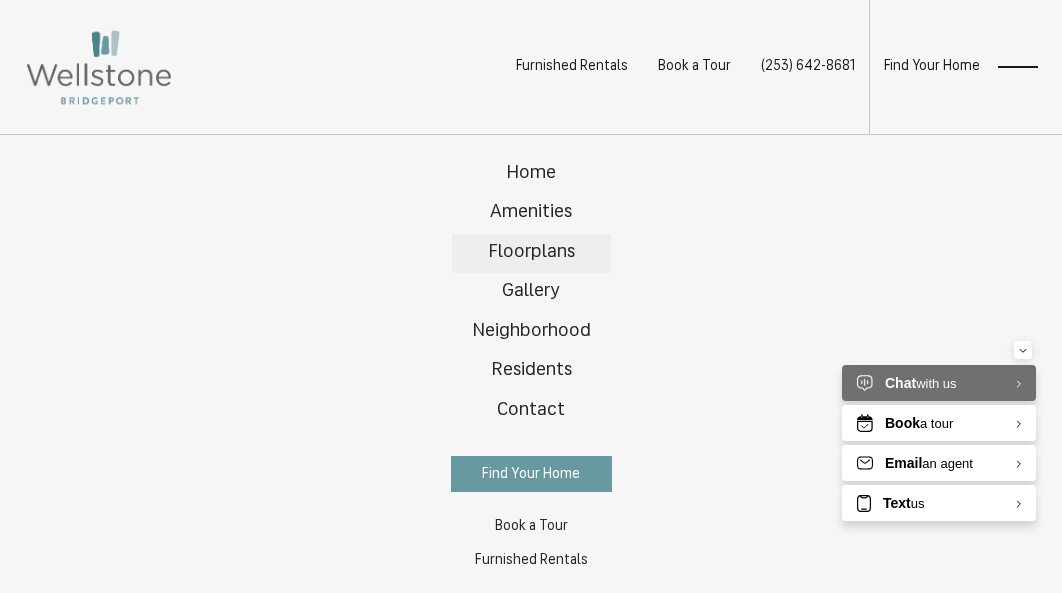 click on "Floorplans" at bounding box center (531, 252) 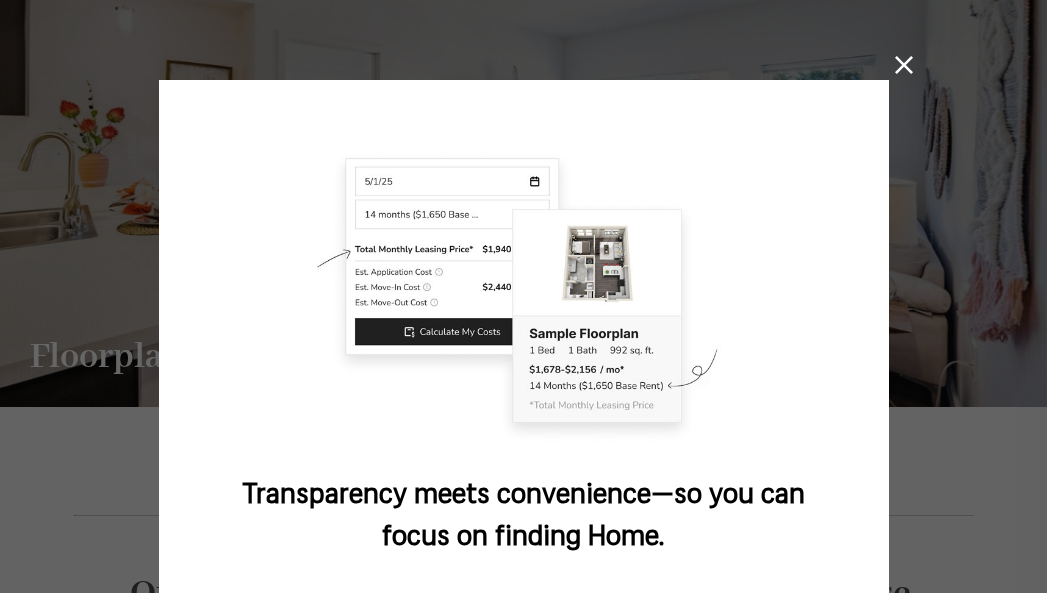 scroll, scrollTop: 0, scrollLeft: 0, axis: both 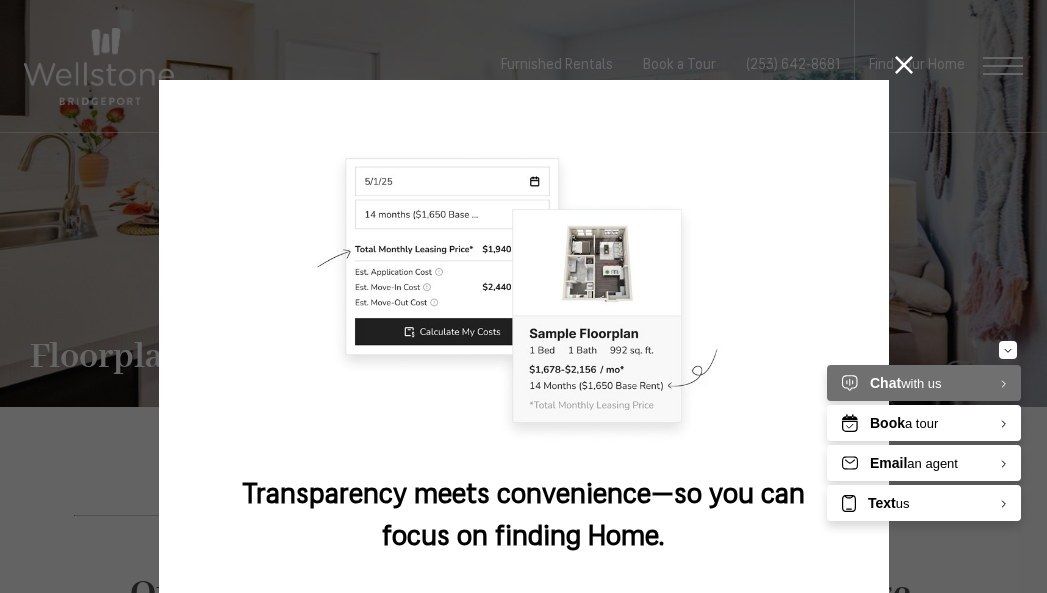 drag, startPoint x: 247, startPoint y: 403, endPoint x: 280, endPoint y: 379, distance: 40.804413 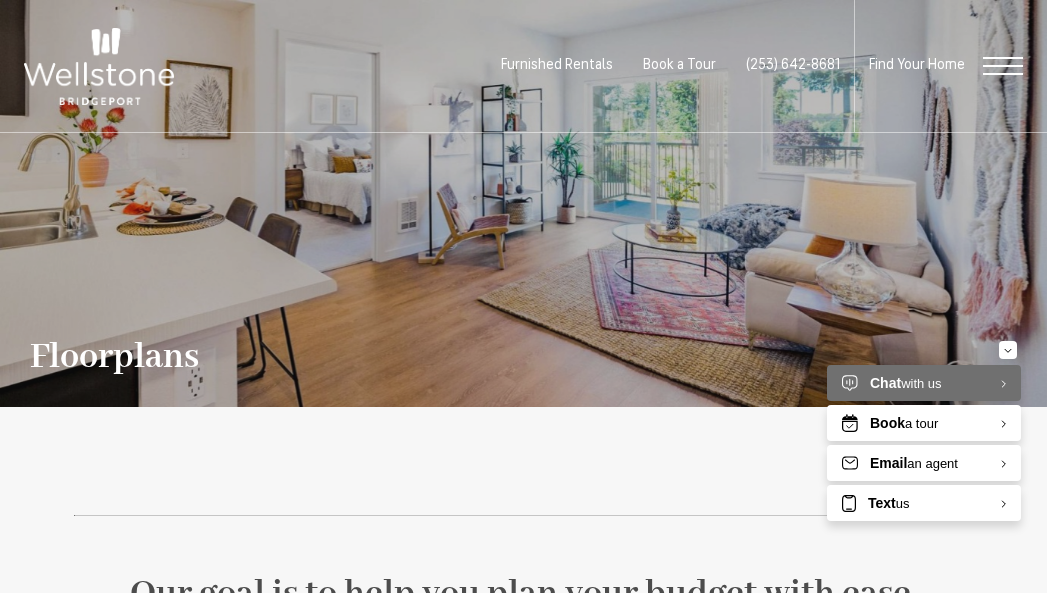 click at bounding box center [1003, 74] 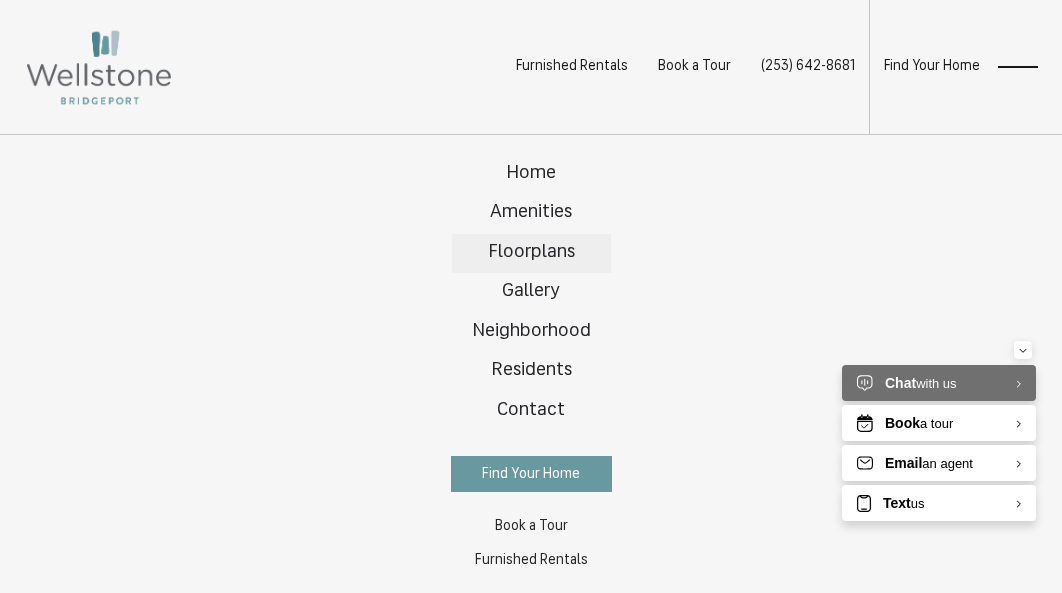 click on "Floorplans" at bounding box center [531, 252] 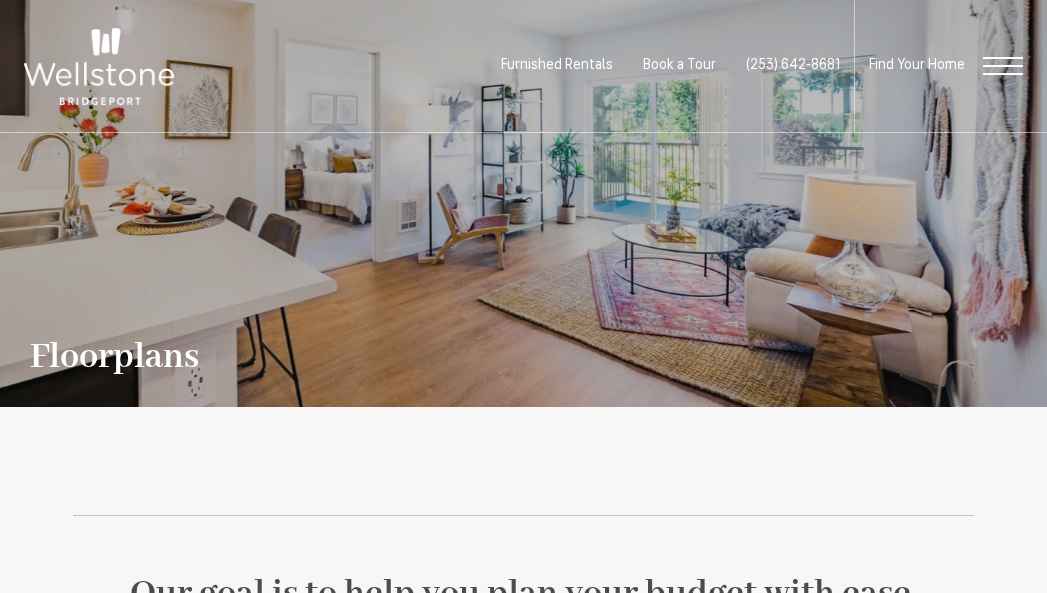 scroll, scrollTop: 0, scrollLeft: 0, axis: both 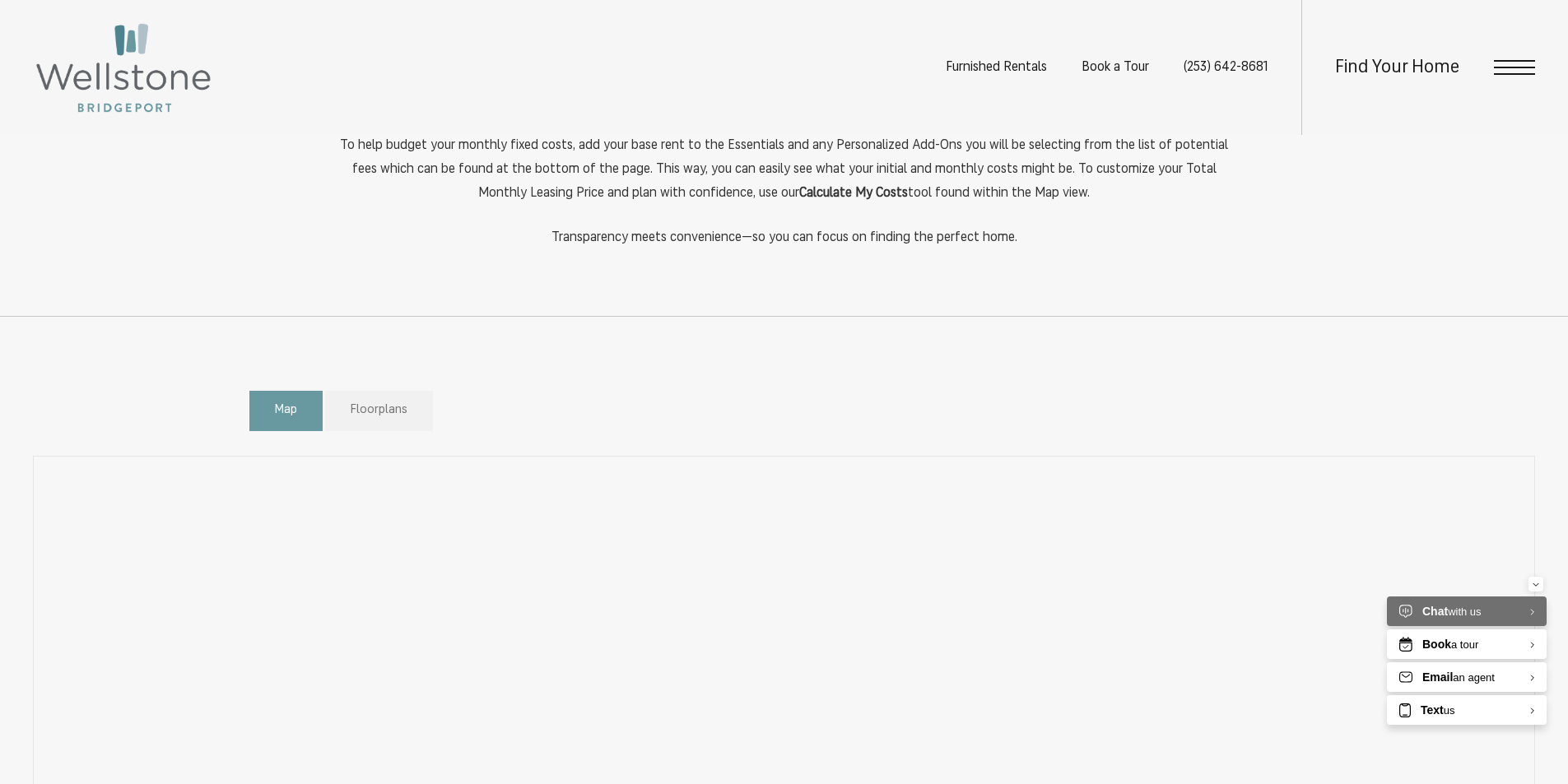 click on "Floorplans" at bounding box center [379, 411] 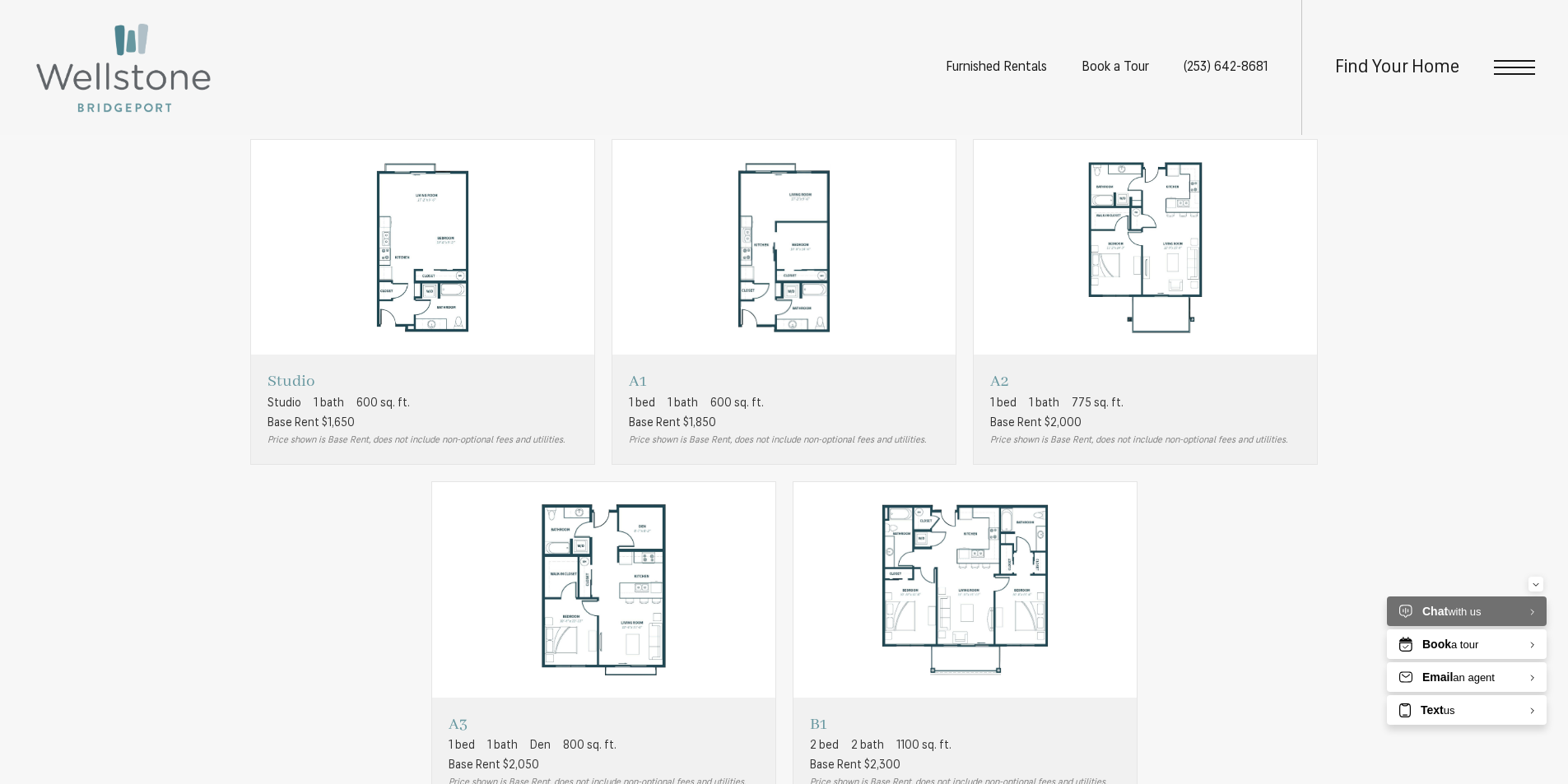 scroll, scrollTop: 1234, scrollLeft: 0, axis: vertical 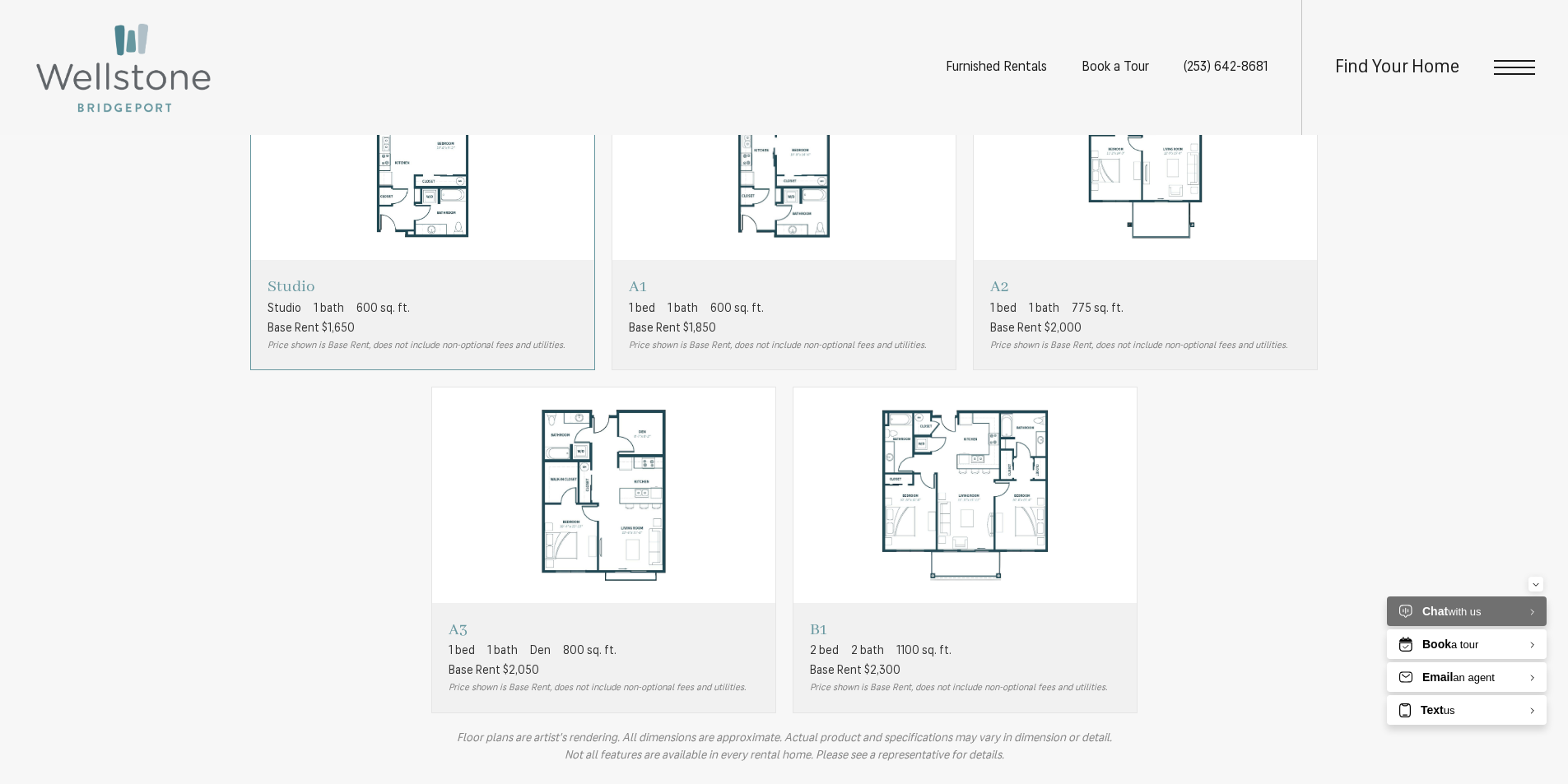 click on "Base Rent $1,650" at bounding box center [311, 328] 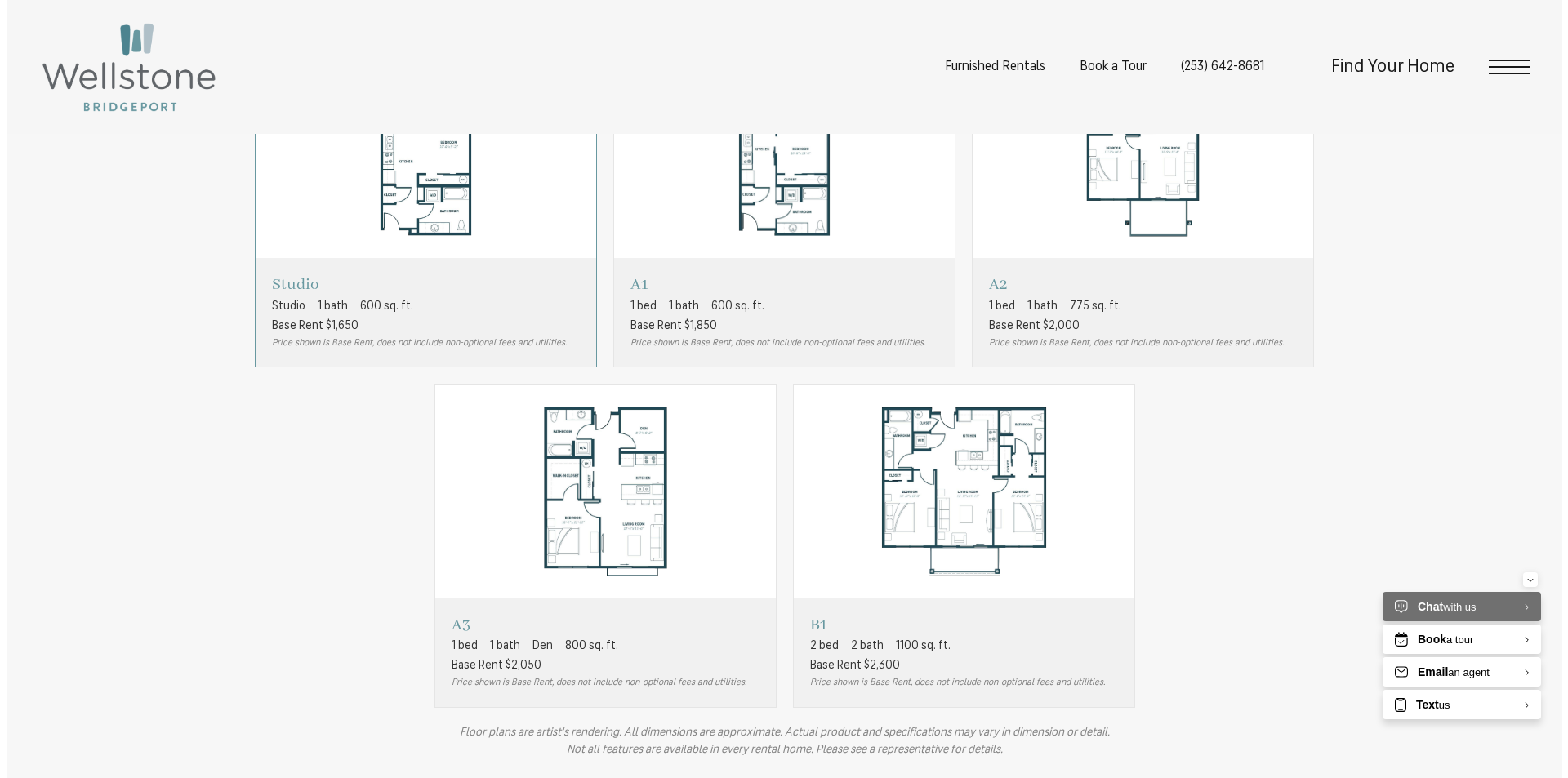 scroll, scrollTop: 0, scrollLeft: 0, axis: both 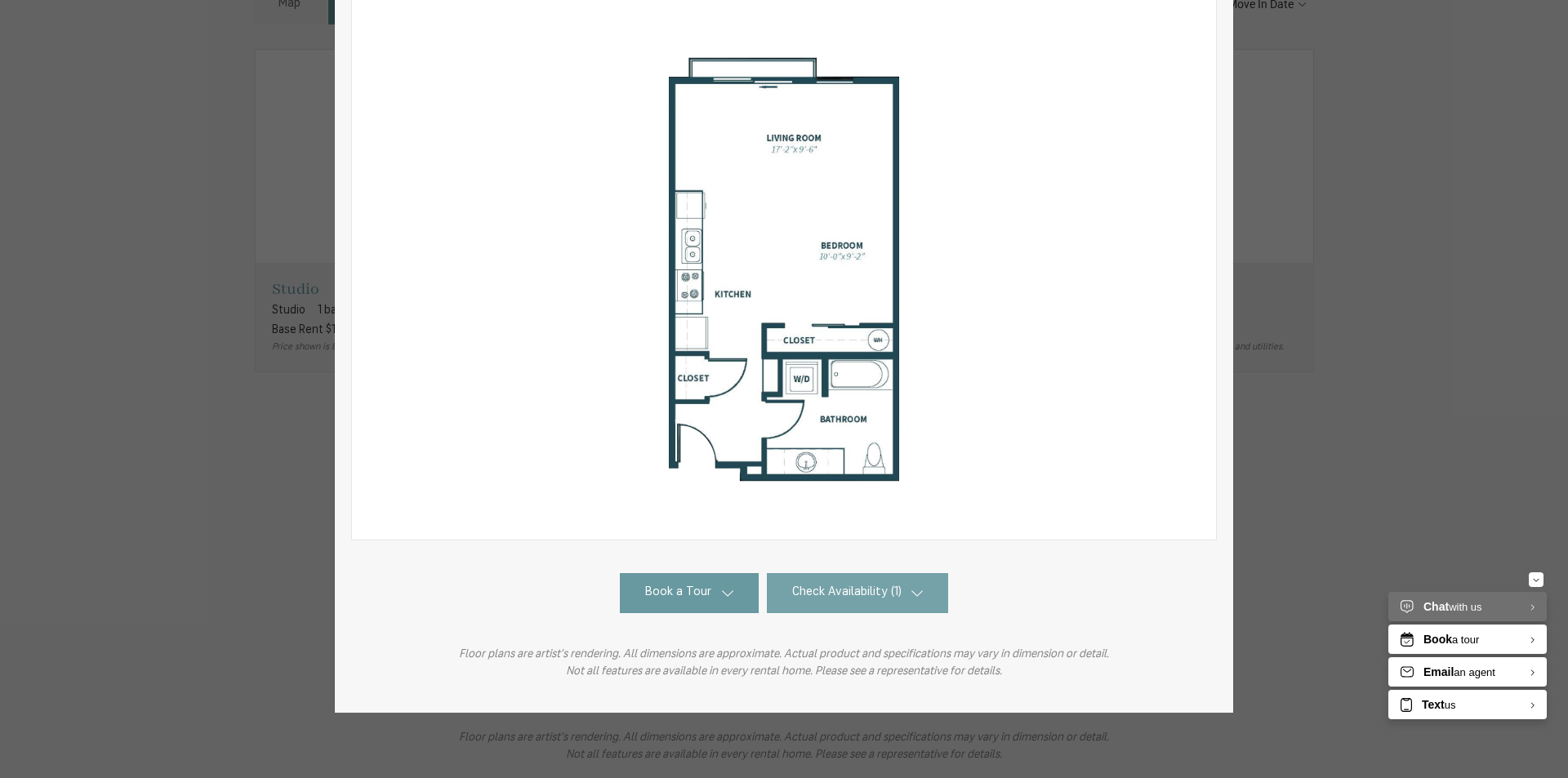 click on "Check Availability (1)" at bounding box center [847, 593] 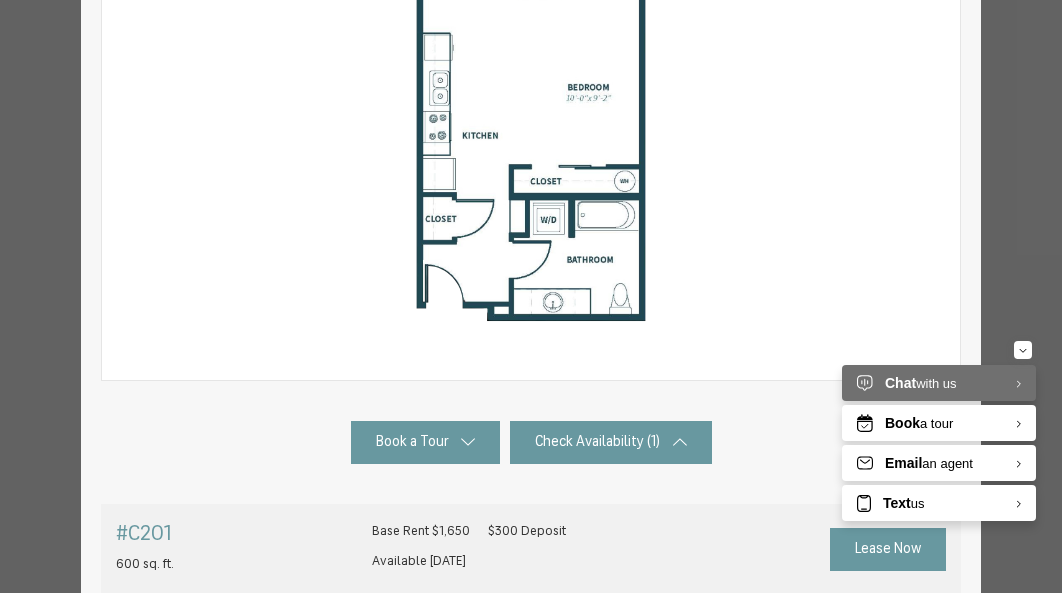scroll, scrollTop: 242, scrollLeft: 0, axis: vertical 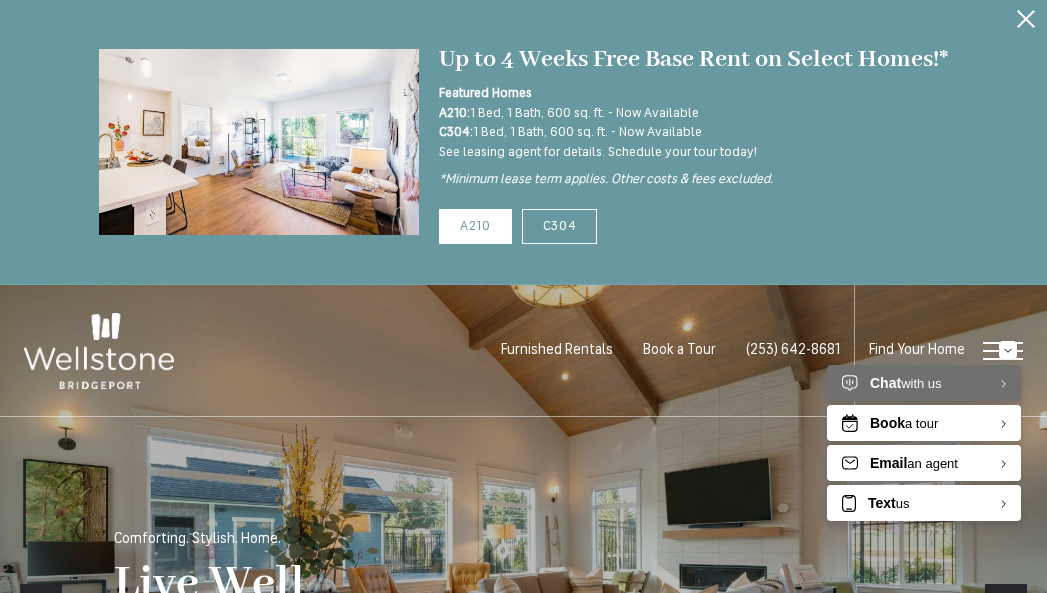 click 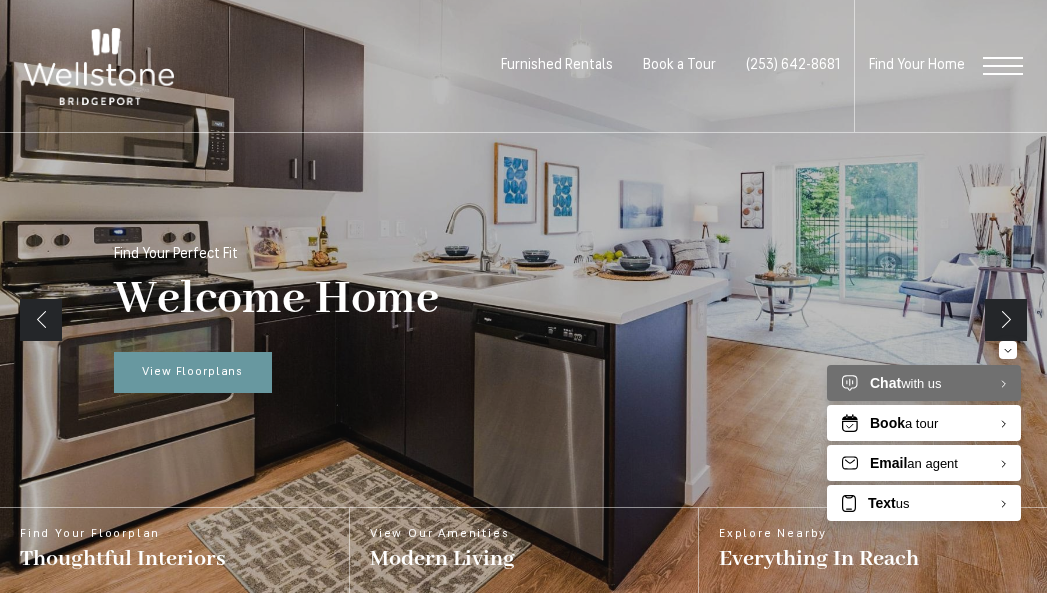 click at bounding box center (1003, 66) 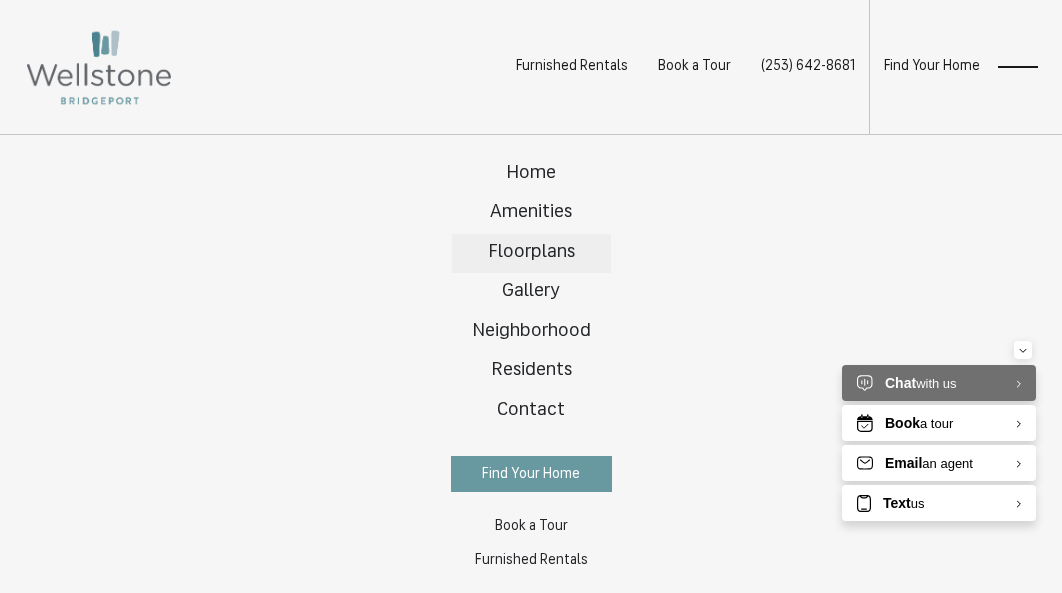 click on "Floorplans" at bounding box center (531, 252) 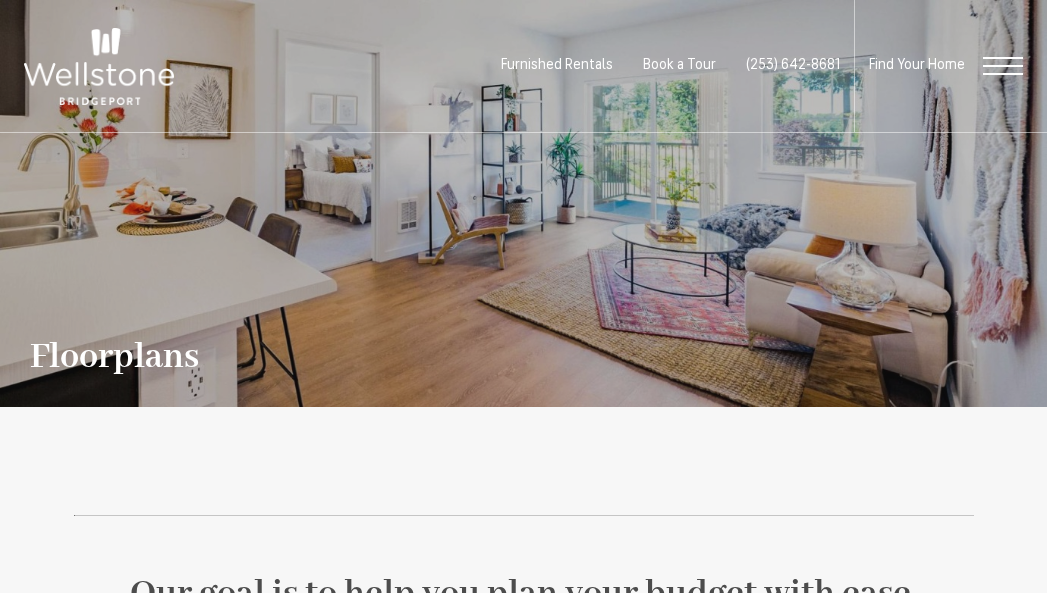 scroll, scrollTop: 0, scrollLeft: 0, axis: both 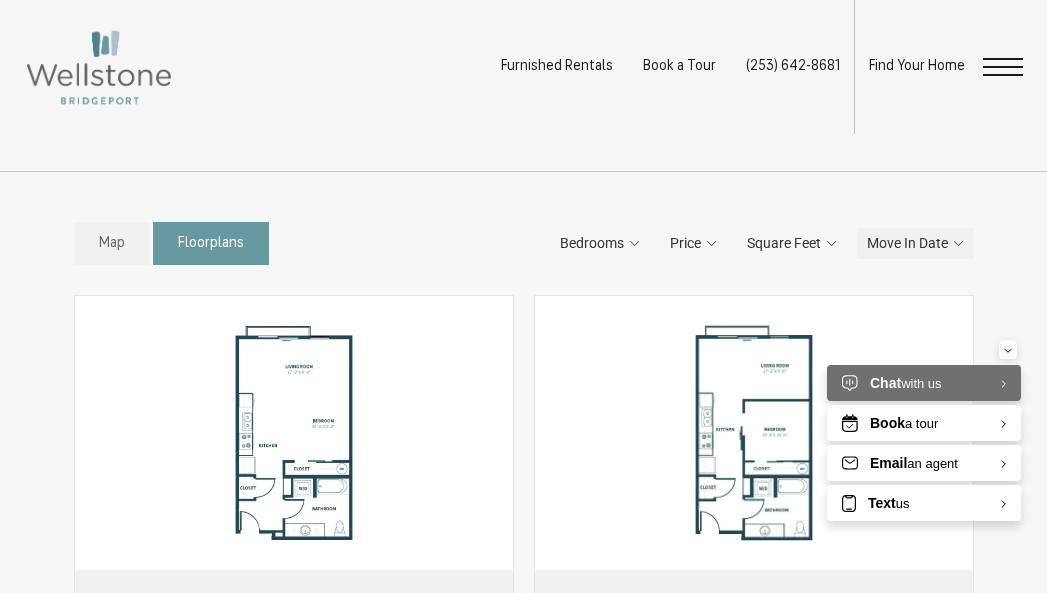 click on "Move In Date" at bounding box center [907, 243] 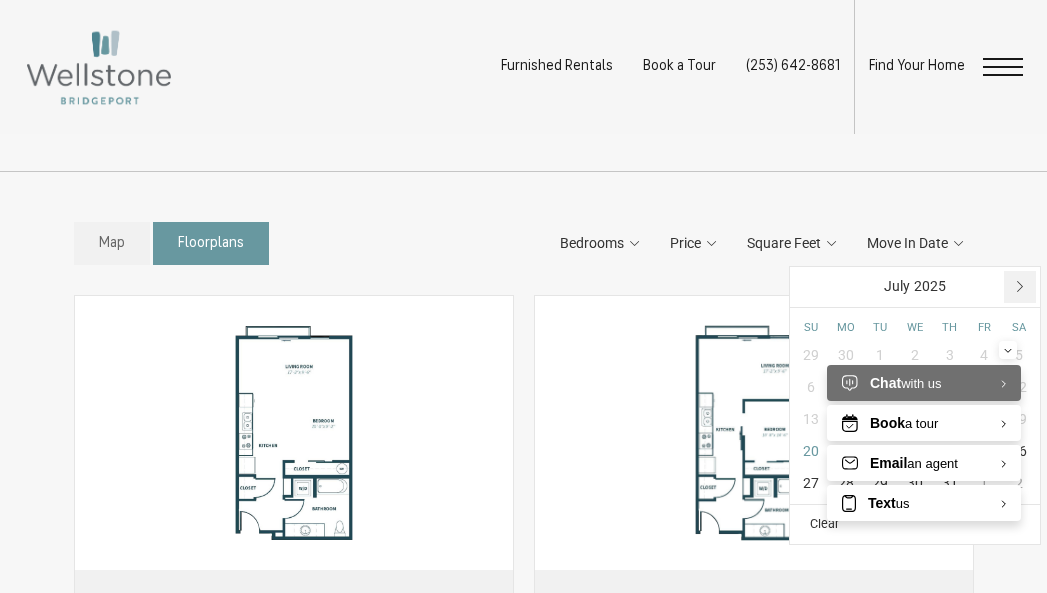 click at bounding box center [1020, 287] 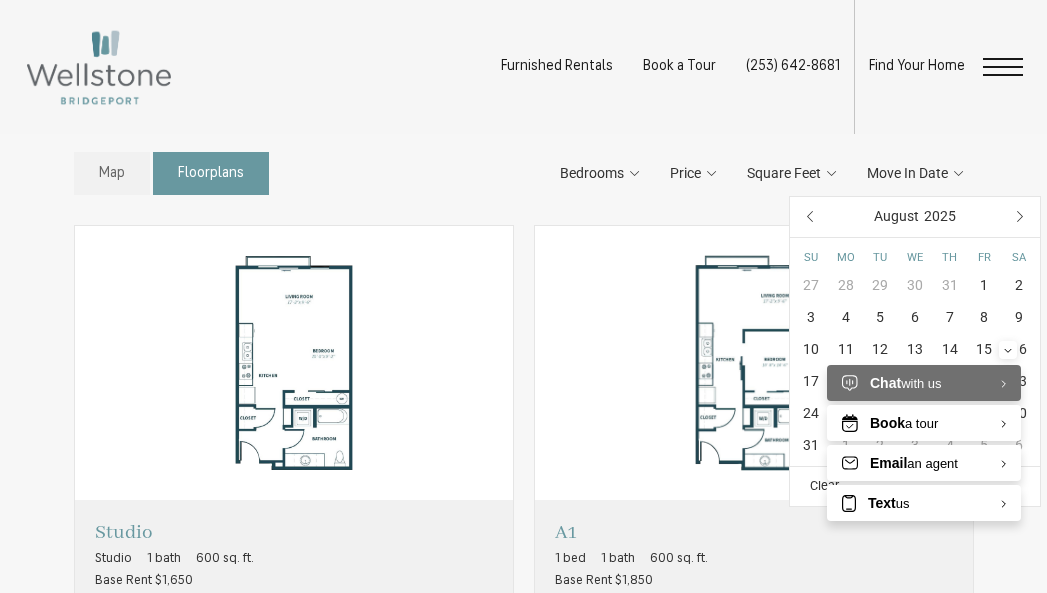 scroll, scrollTop: 1000, scrollLeft: 0, axis: vertical 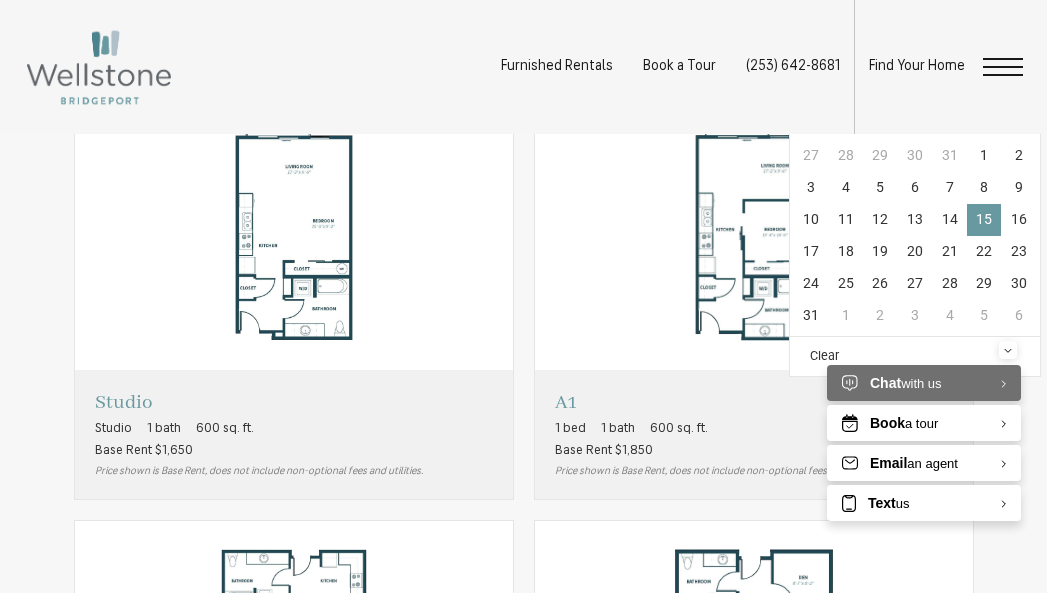 click on "15" at bounding box center [984, 220] 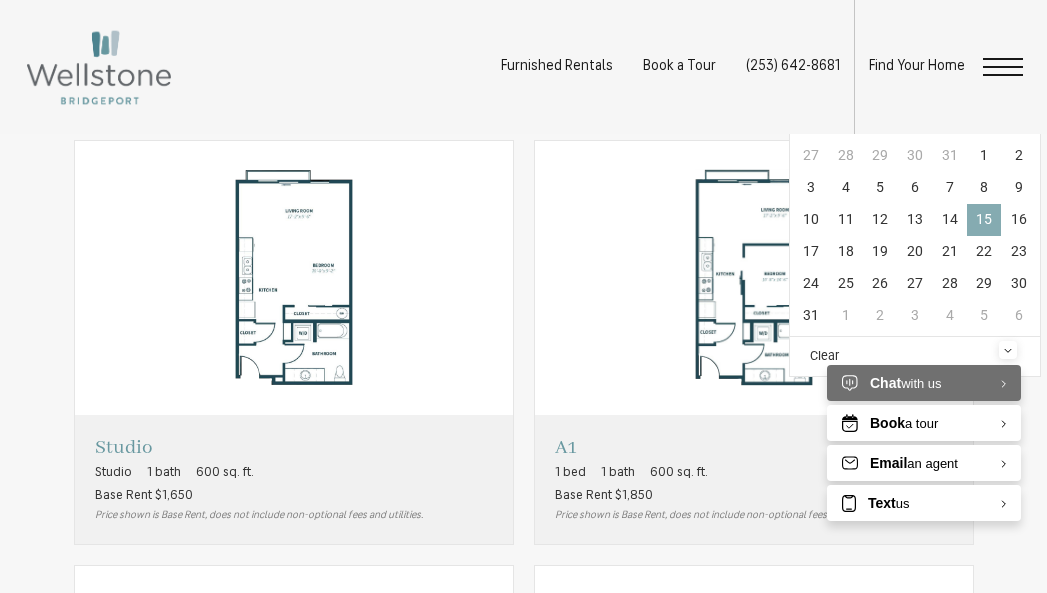 click on "15" at bounding box center [984, 220] 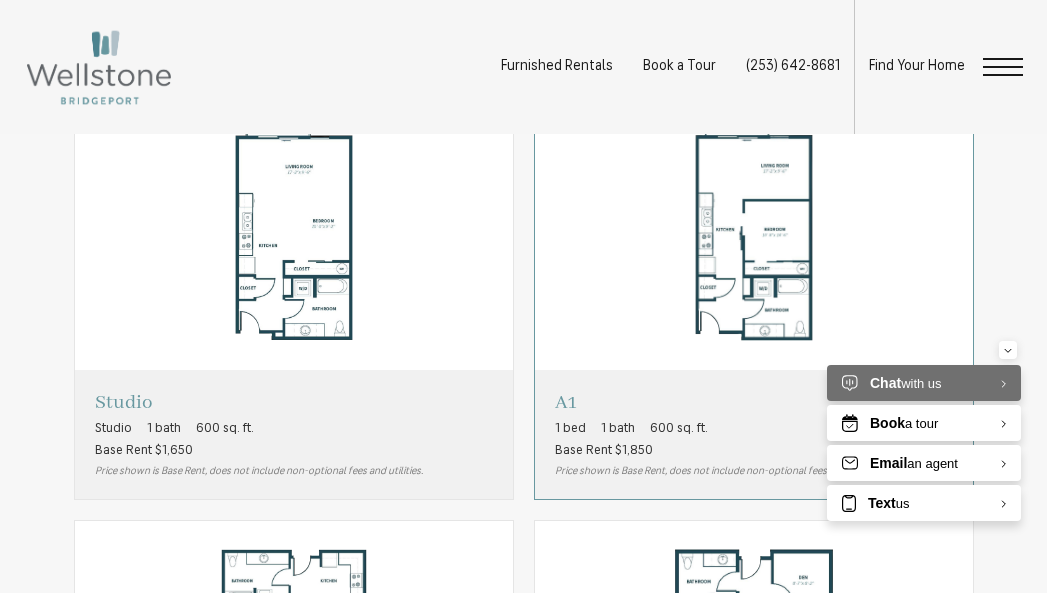click at bounding box center (754, 233) 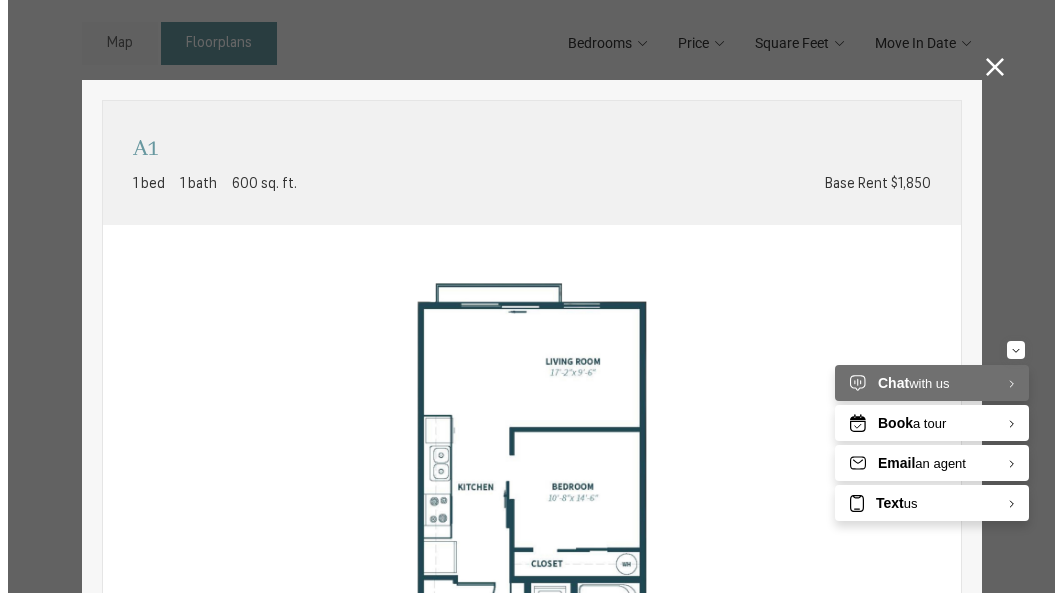 scroll, scrollTop: 0, scrollLeft: 0, axis: both 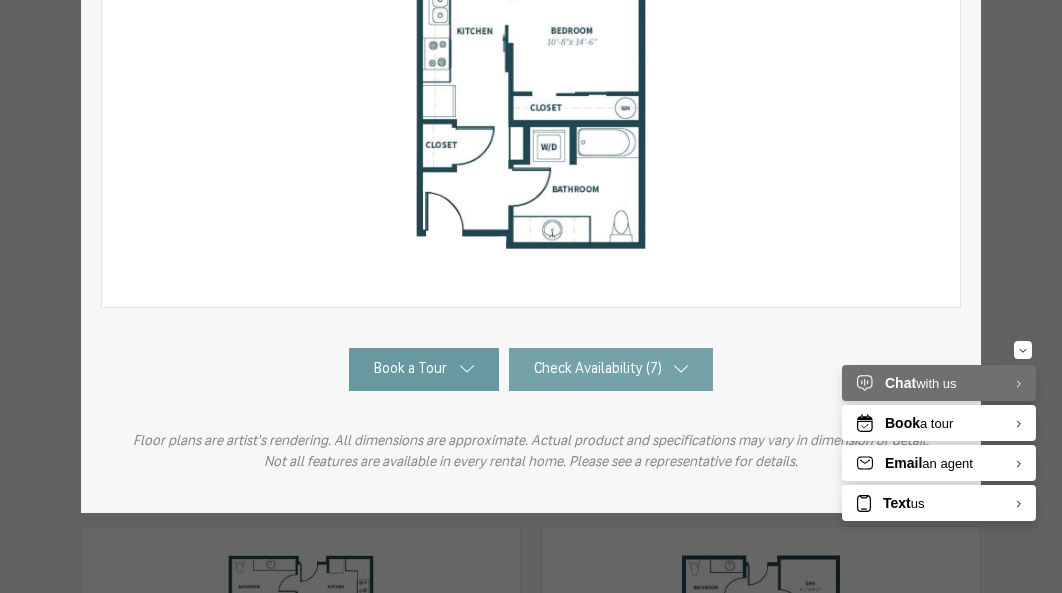 click on "Check Availability (7)" at bounding box center (611, 369) 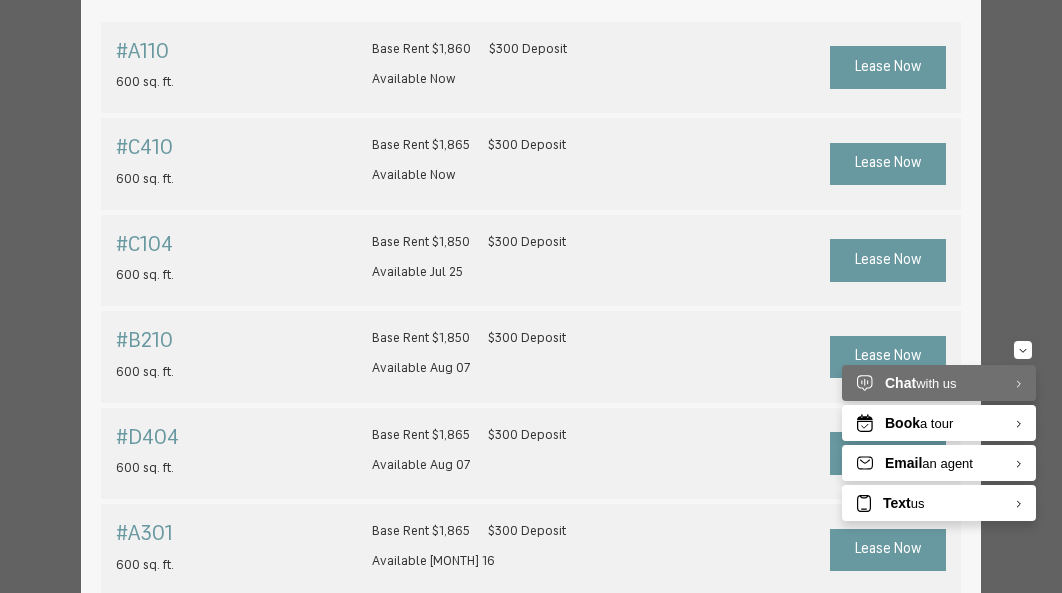 scroll, scrollTop: 707, scrollLeft: 0, axis: vertical 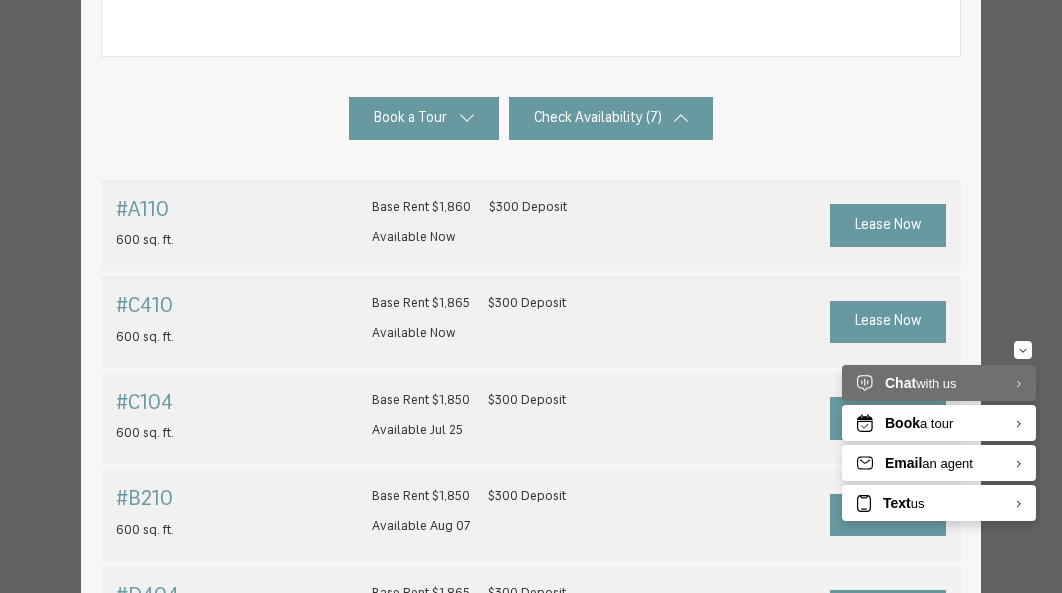 click on "A1
1 bed 1 bath 600 sq. ft.
2D 3D" at bounding box center (531, 172) 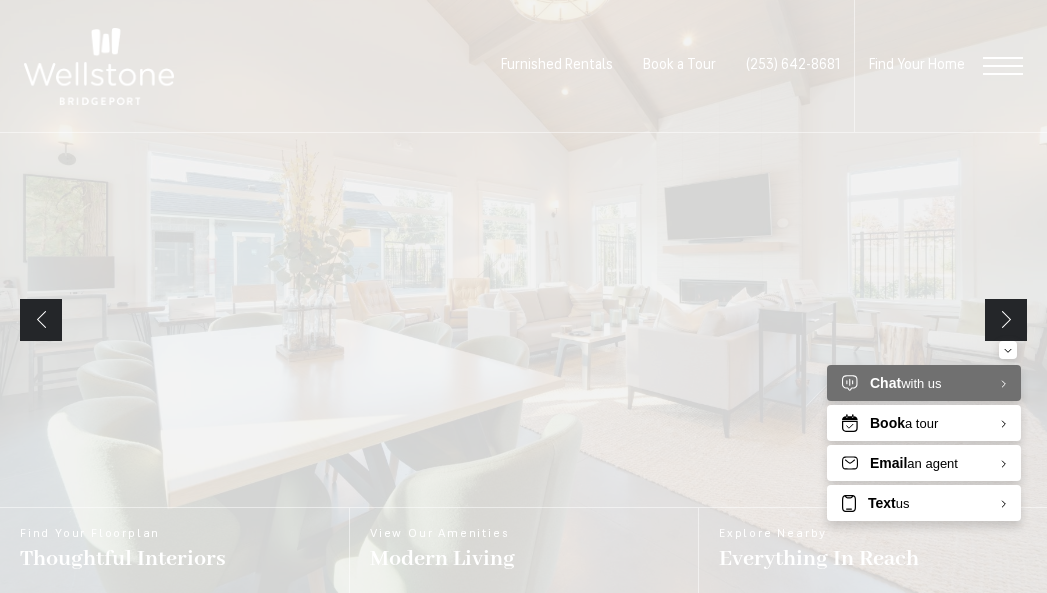 scroll, scrollTop: 0, scrollLeft: 0, axis: both 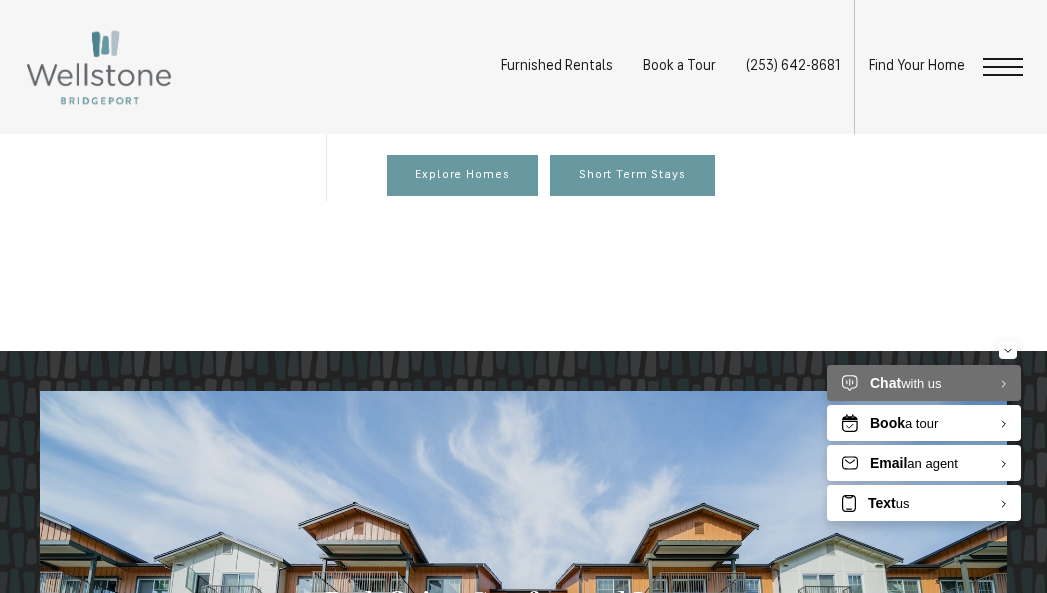click at bounding box center (1003, 59) 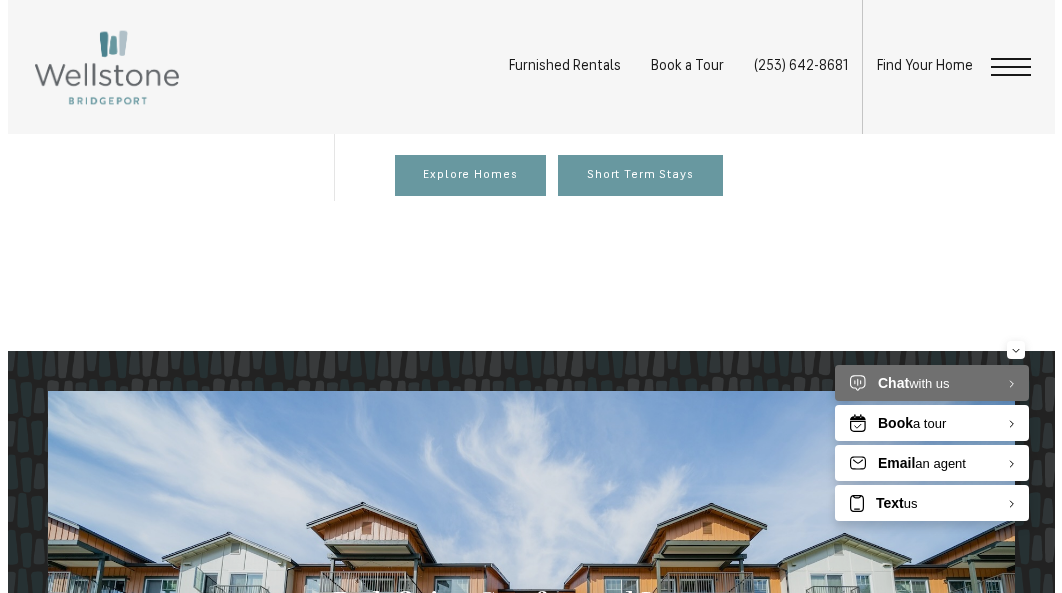 scroll, scrollTop: 0, scrollLeft: 0, axis: both 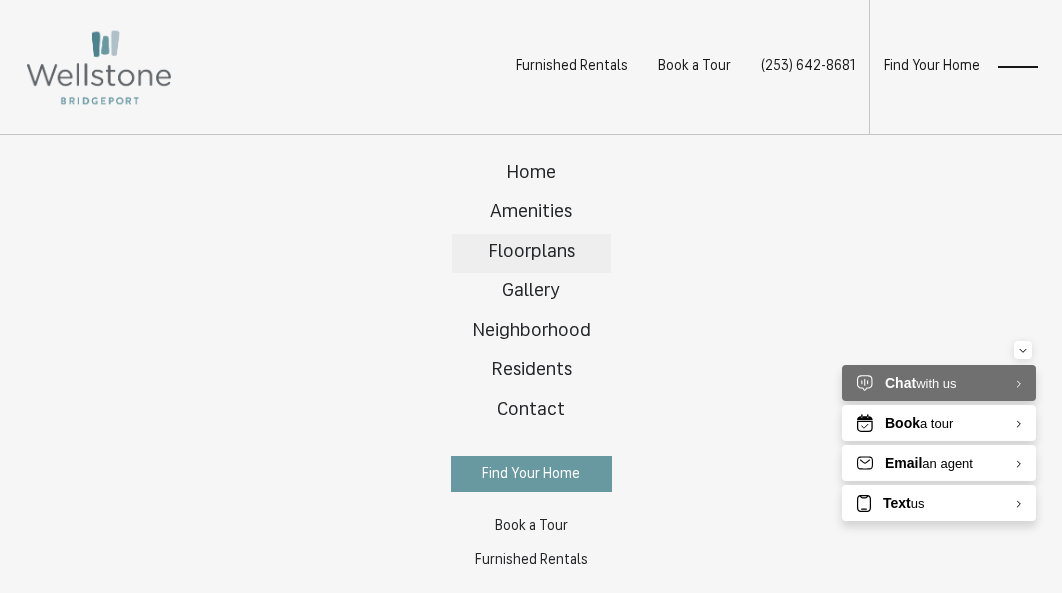 click on "Floorplans" at bounding box center (531, 252) 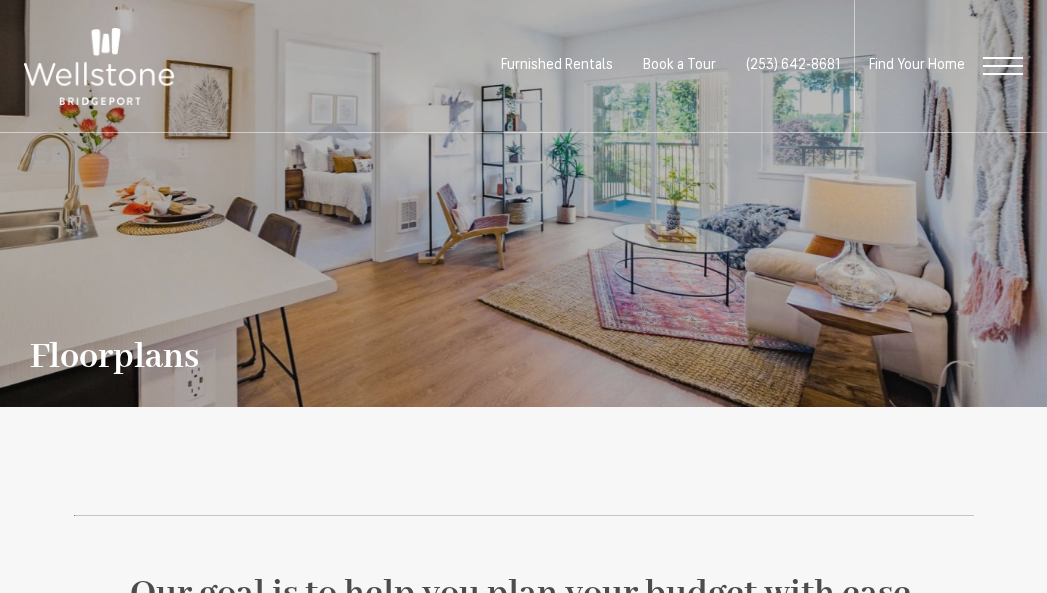 scroll, scrollTop: 0, scrollLeft: 0, axis: both 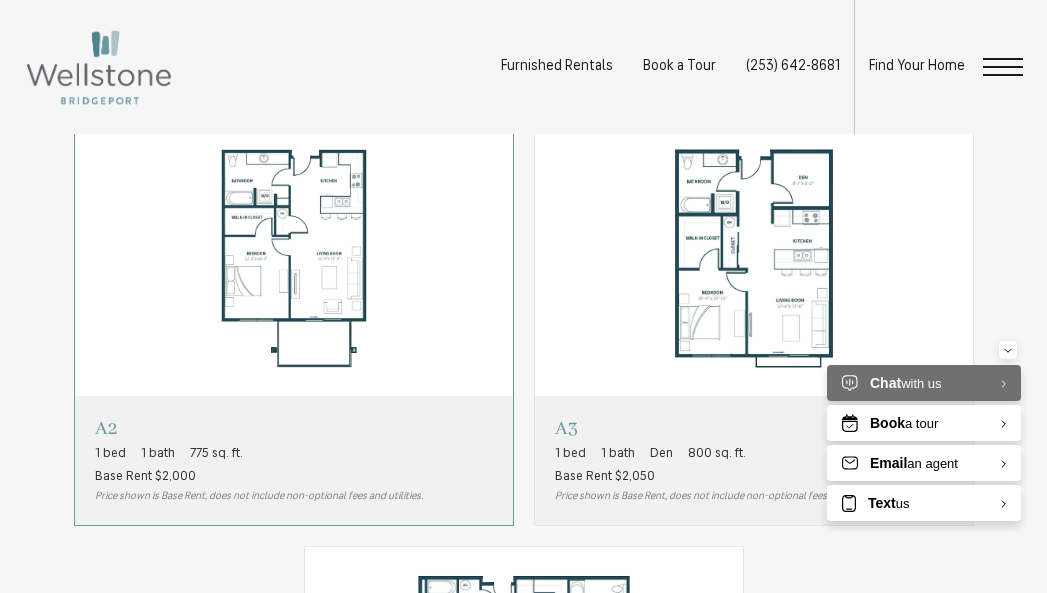 click at bounding box center [294, 258] 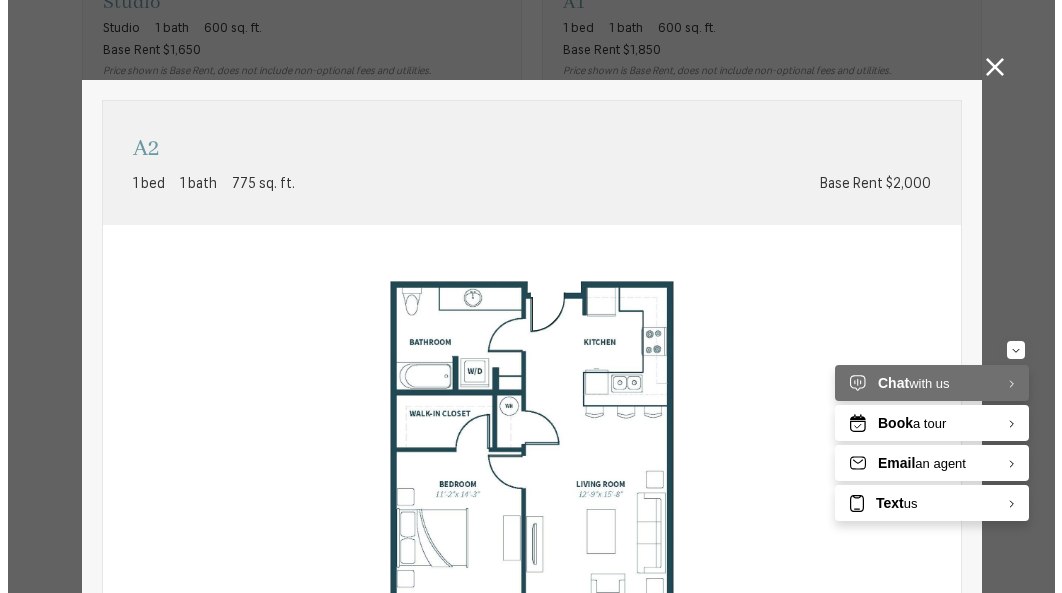 scroll, scrollTop: 0, scrollLeft: 0, axis: both 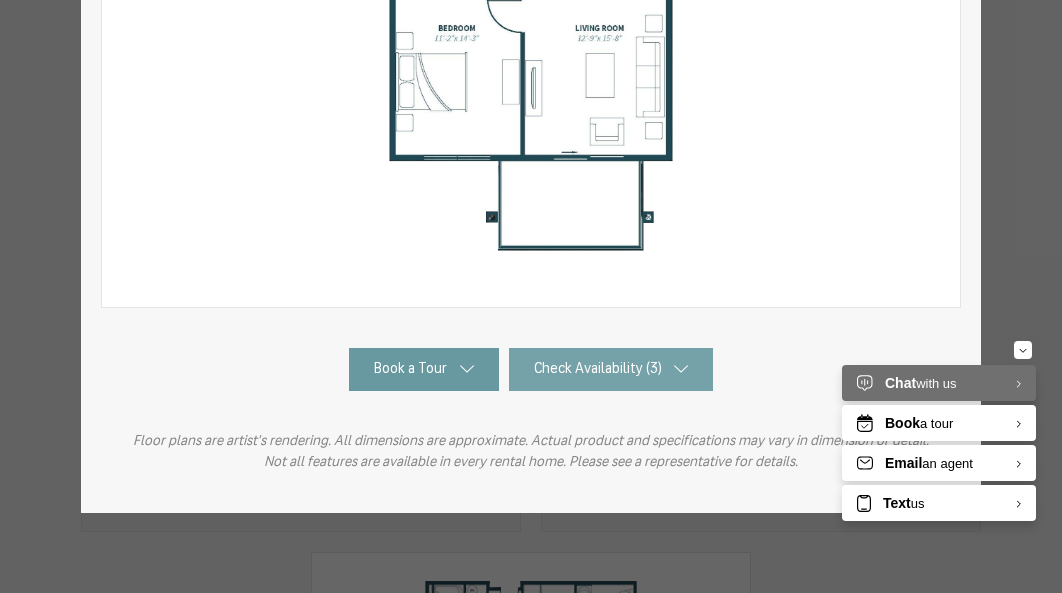 click on "Check Availability (3)" at bounding box center [598, 369] 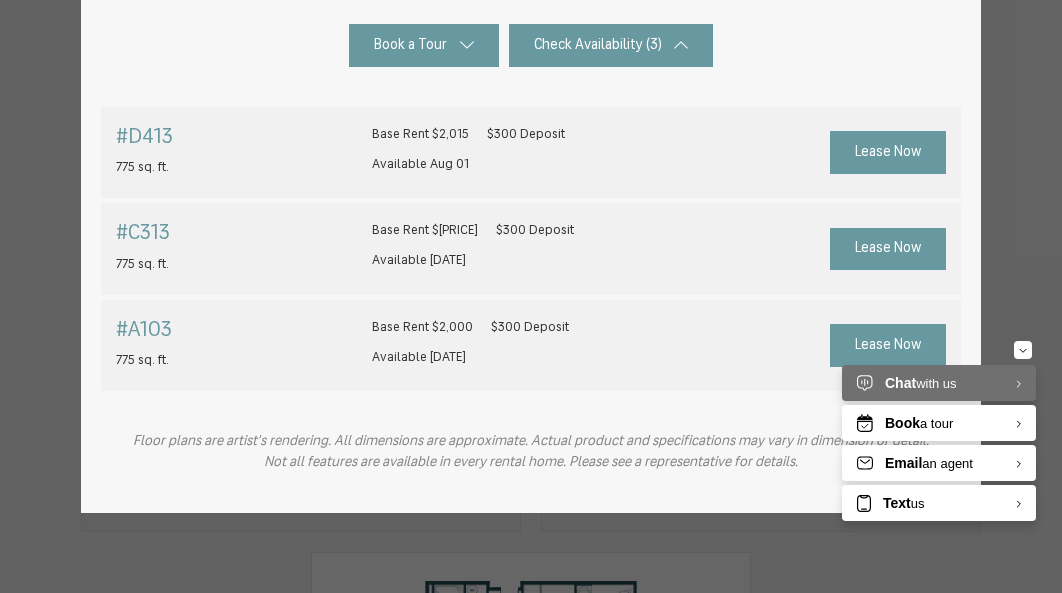 scroll, scrollTop: 795, scrollLeft: 0, axis: vertical 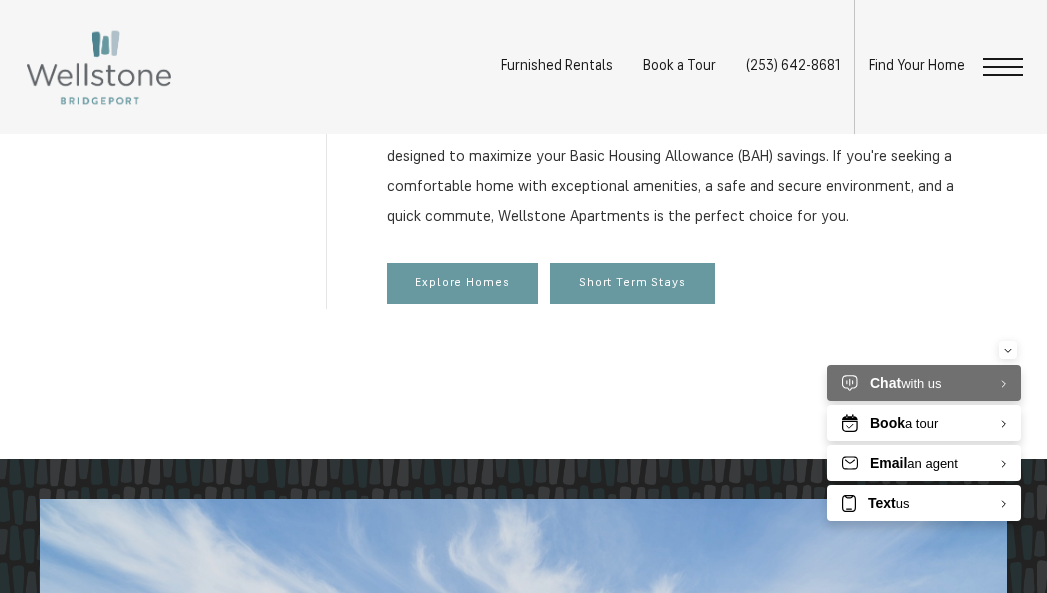 click at bounding box center [1003, 67] 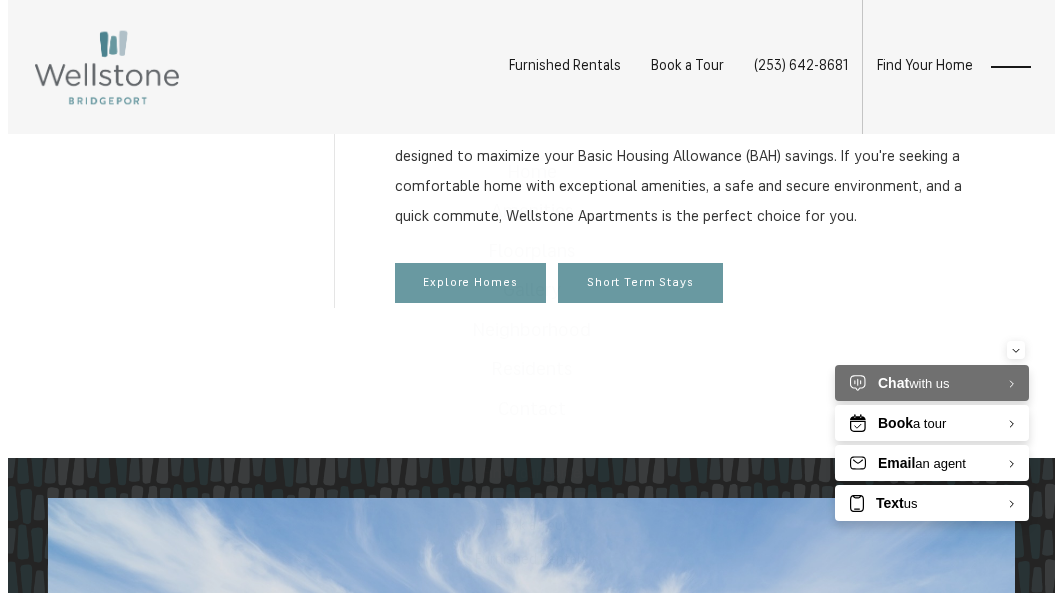 scroll, scrollTop: 0, scrollLeft: 0, axis: both 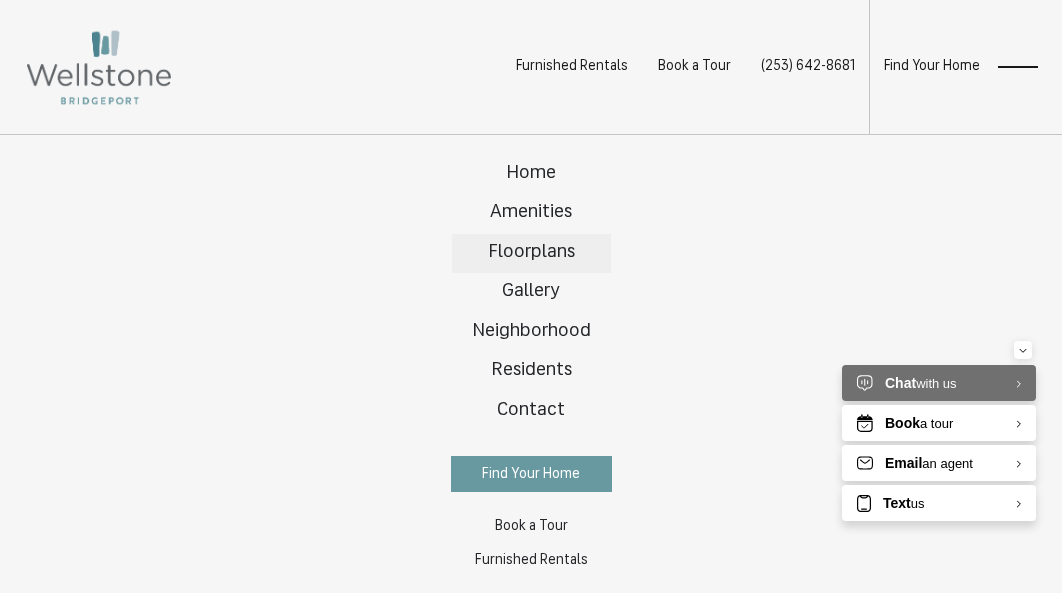 click on "Floorplans" at bounding box center [531, 252] 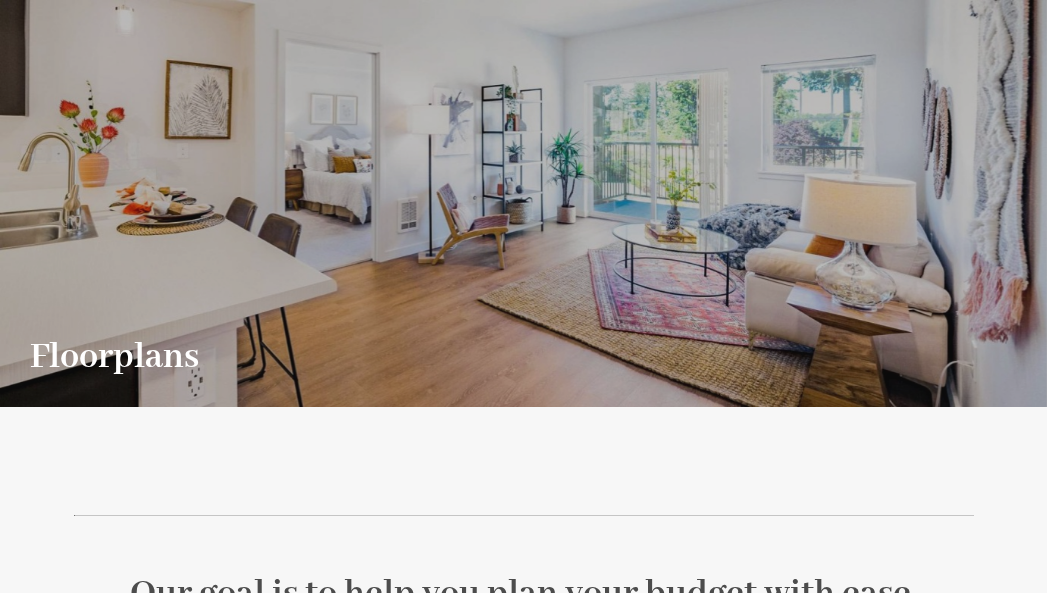 scroll, scrollTop: 0, scrollLeft: 0, axis: both 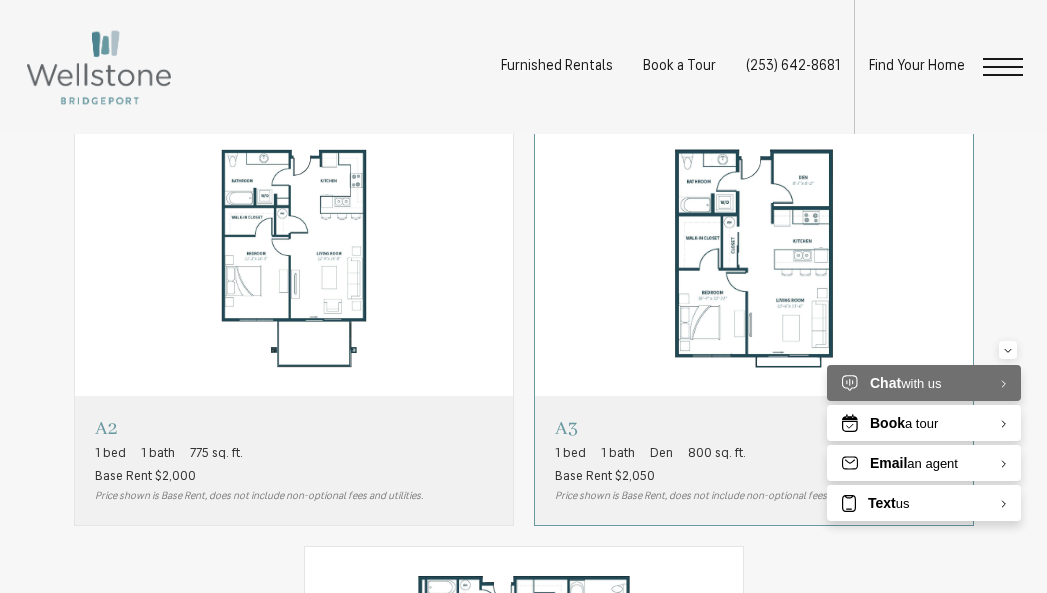 click at bounding box center (754, 258) 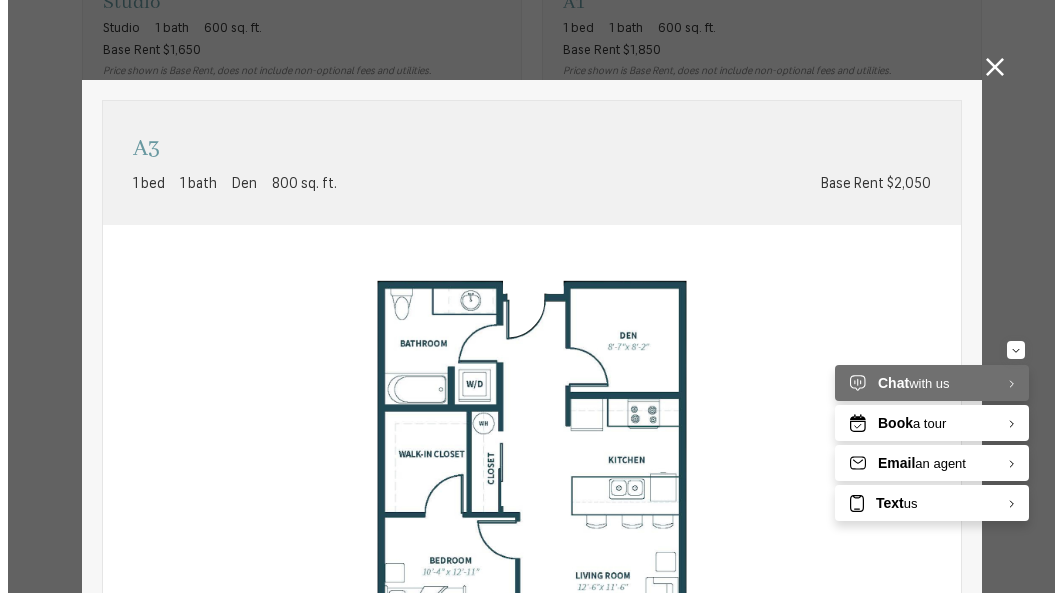 scroll, scrollTop: 0, scrollLeft: 0, axis: both 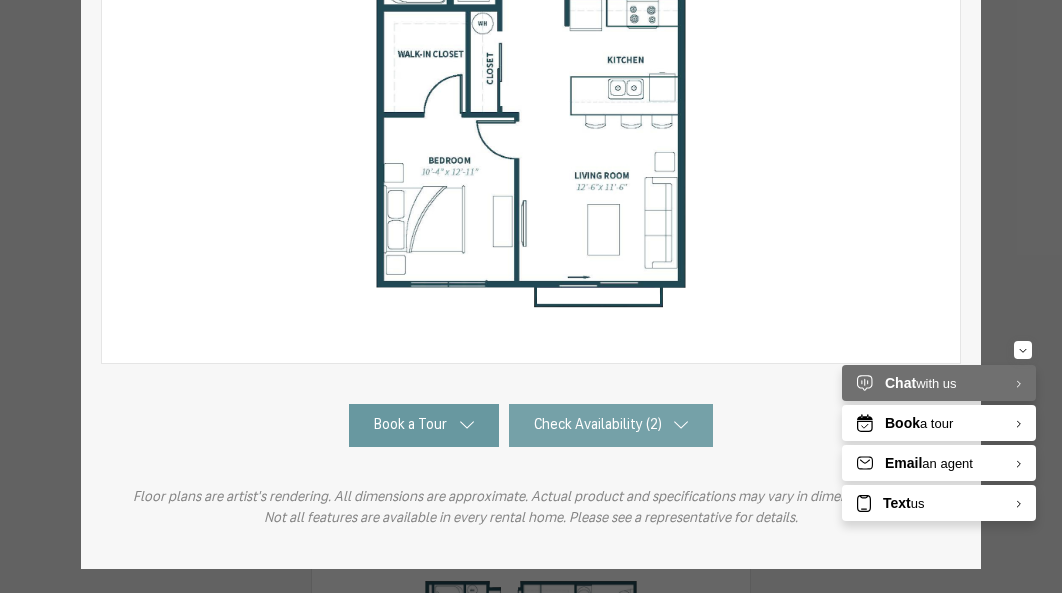 click on "Check Availability (2)" at bounding box center (598, 425) 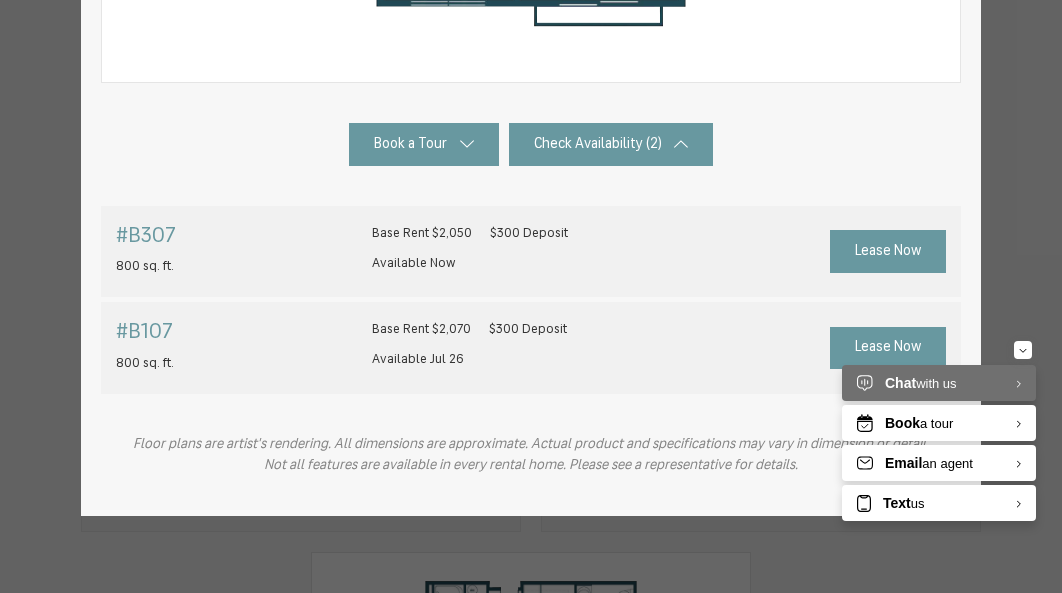 scroll, scrollTop: 699, scrollLeft: 0, axis: vertical 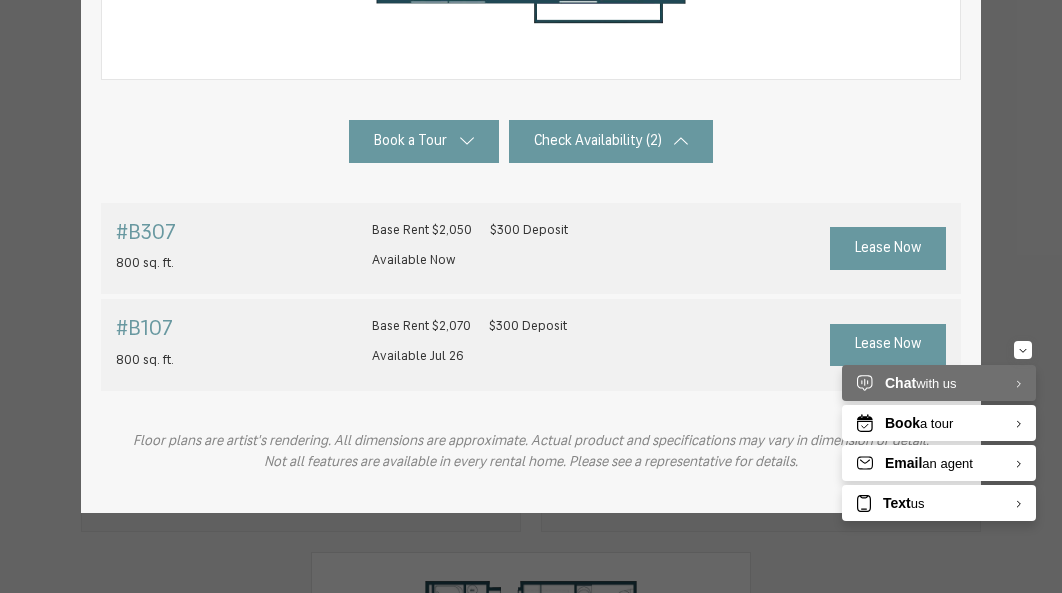 click on "Base Rent $2,070
$300 Deposit
Available [DATE]" at bounding box center (531, 344) 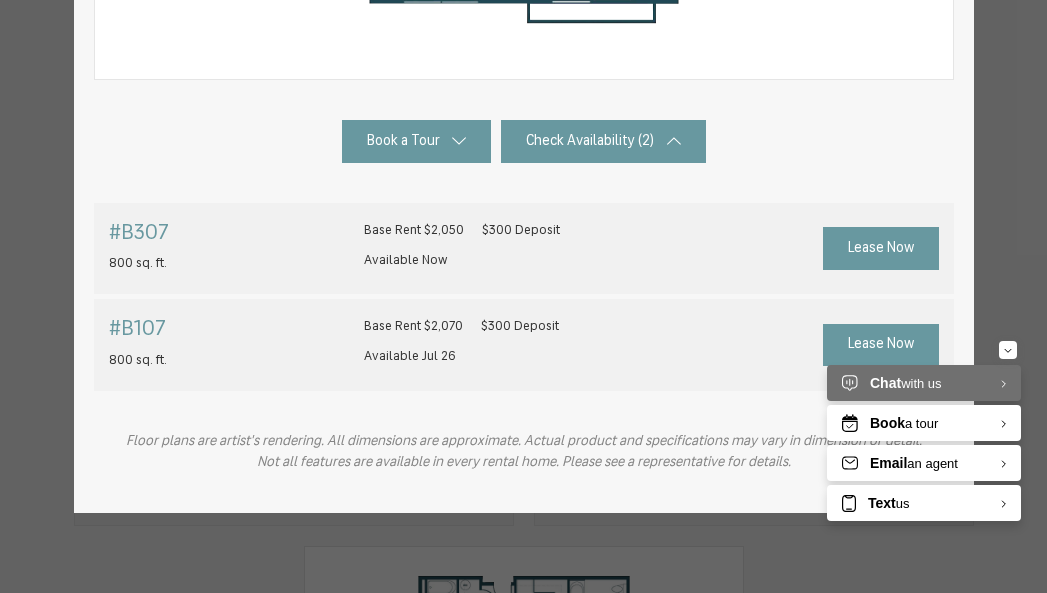 click on "A3
1 bed 1 bath Den 800 sq. ft.
2D 3D" at bounding box center [523, 296] 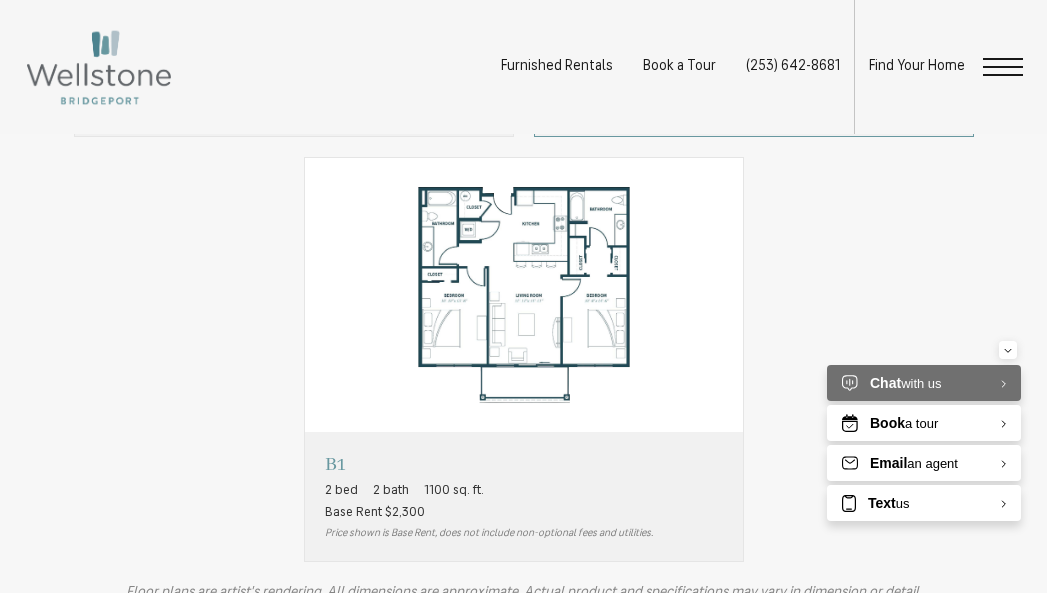 scroll, scrollTop: 1800, scrollLeft: 0, axis: vertical 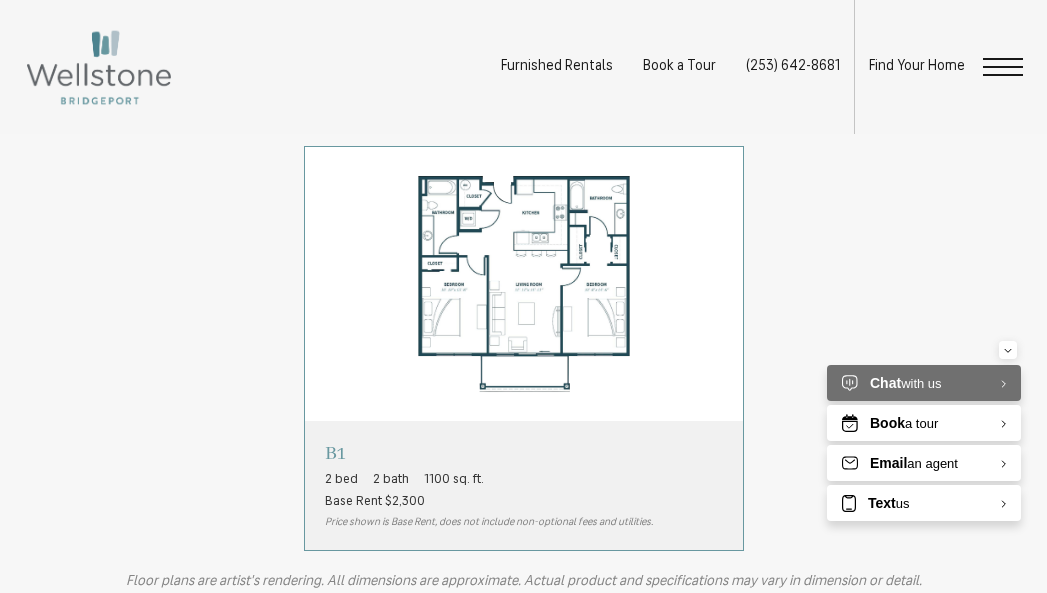 click at bounding box center (524, 284) 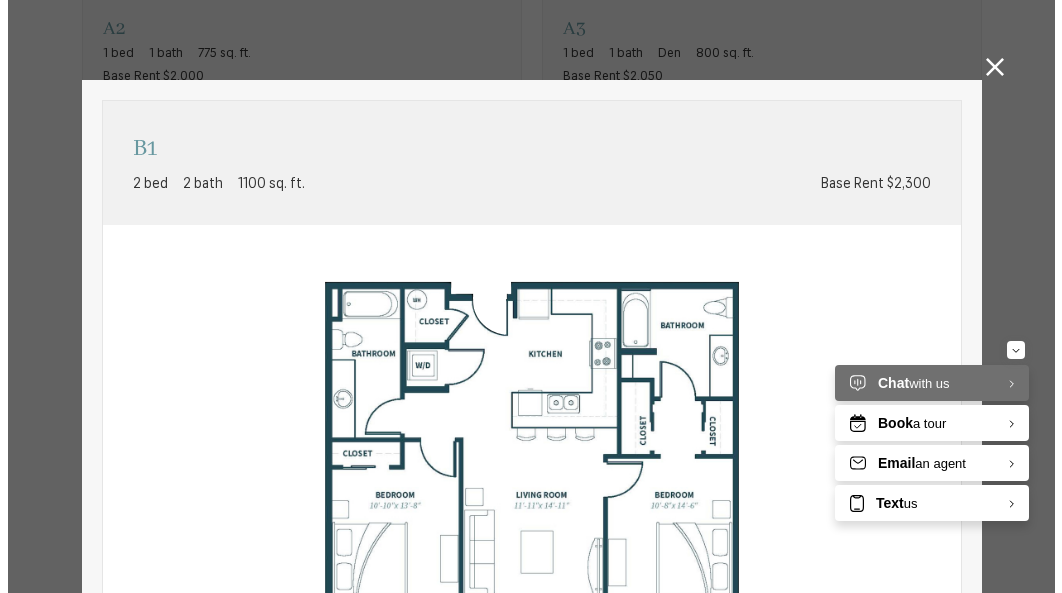 scroll, scrollTop: 0, scrollLeft: 0, axis: both 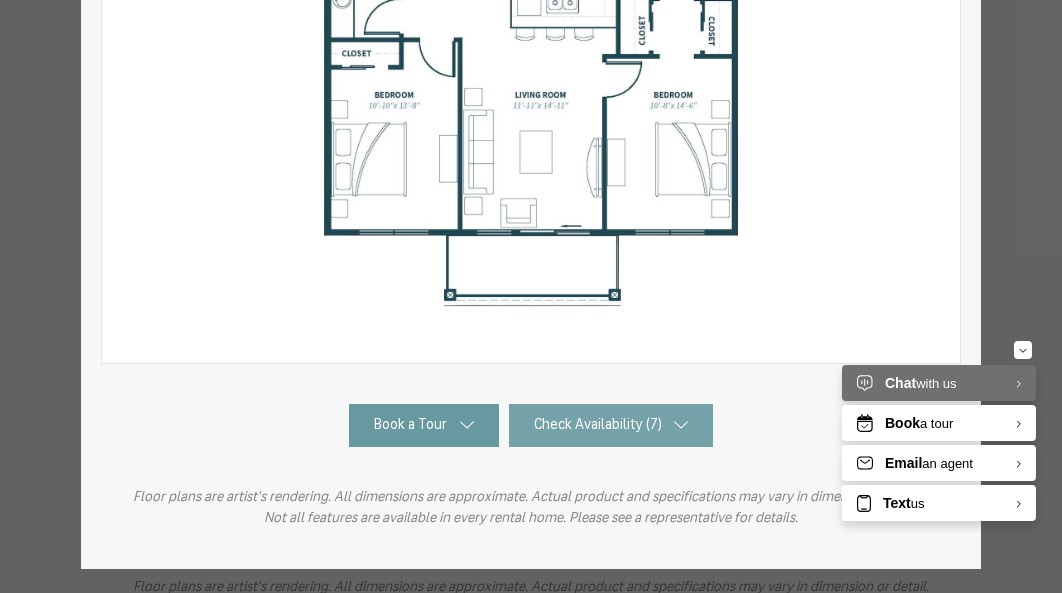 click on "Check Availability (7)" at bounding box center (598, 425) 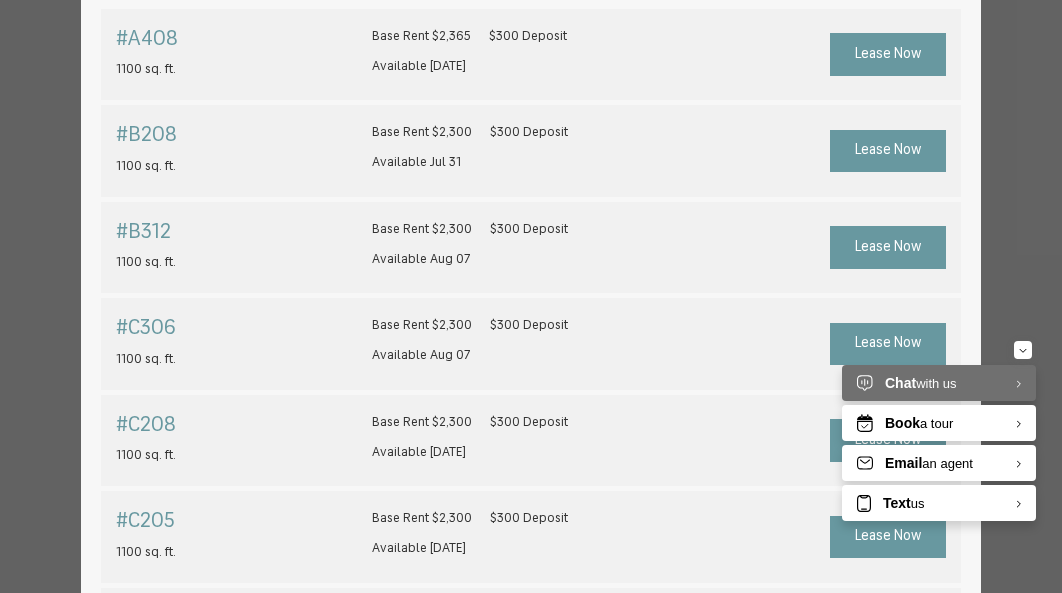 scroll, scrollTop: 907, scrollLeft: 0, axis: vertical 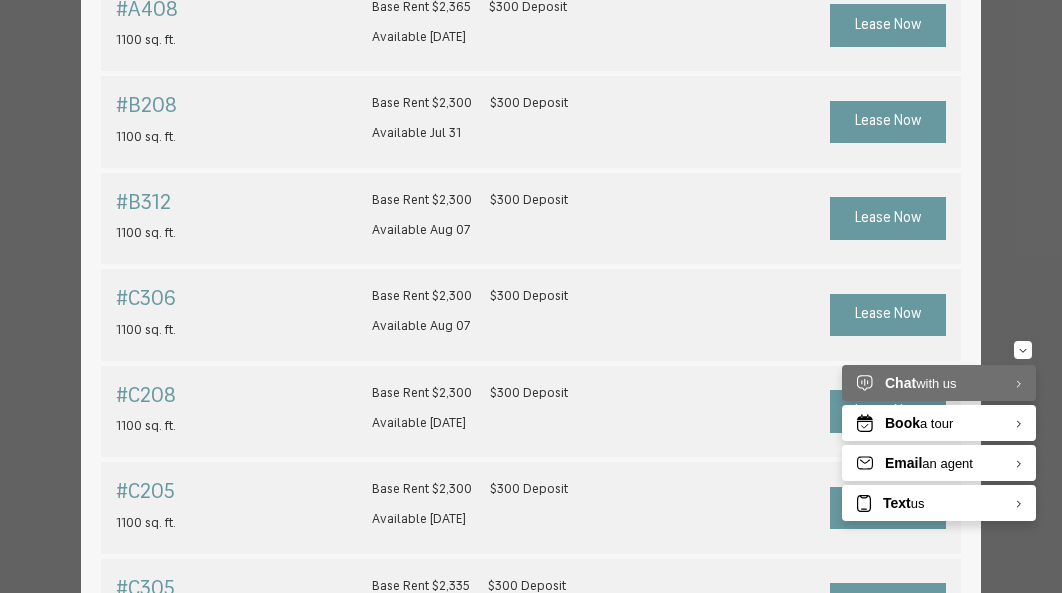 click on "Lease Now" at bounding box center (828, 218) 